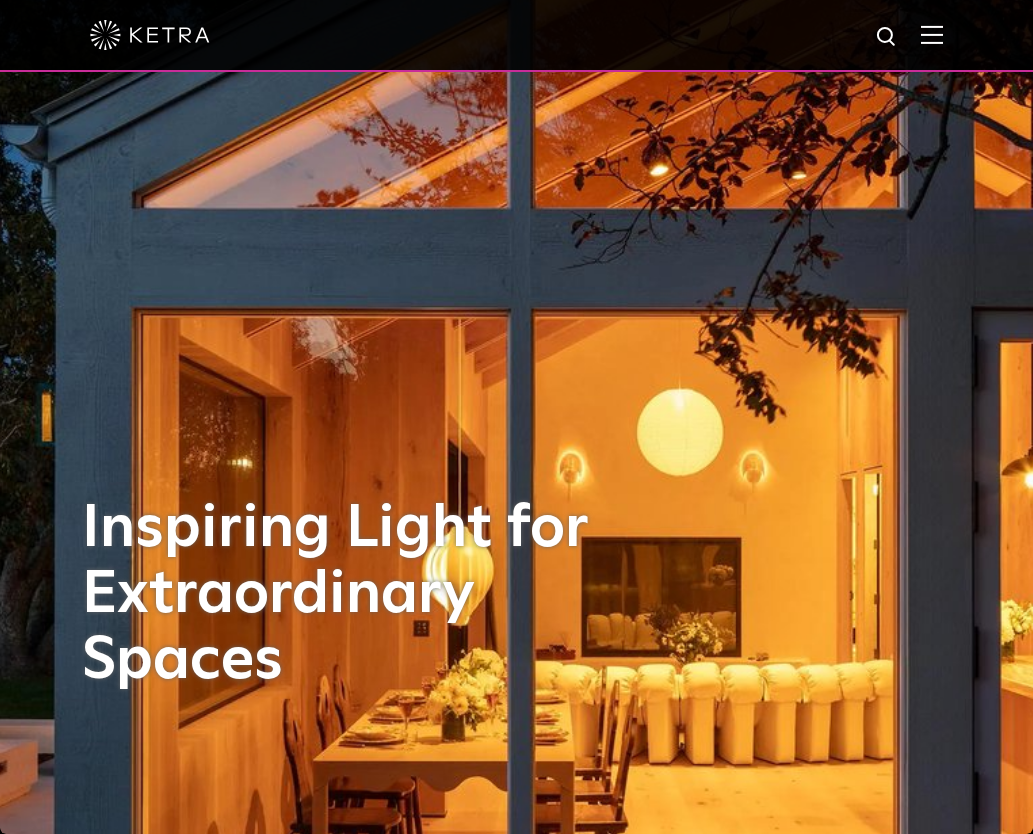 scroll, scrollTop: 0, scrollLeft: 0, axis: both 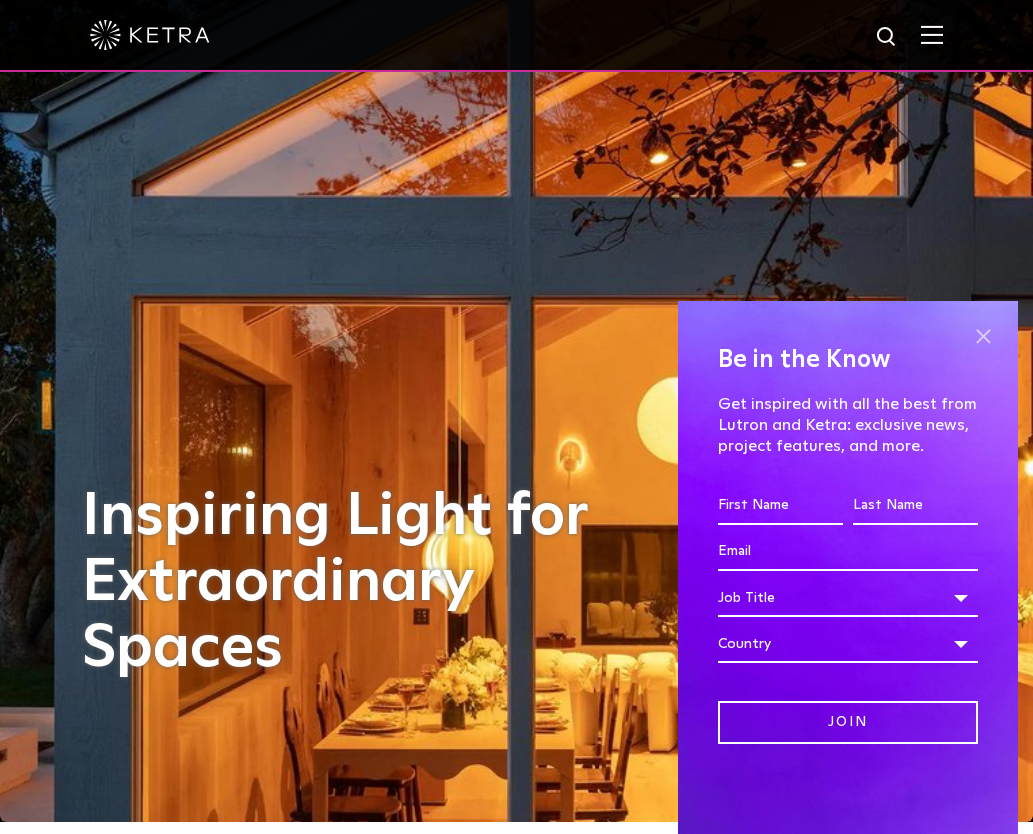 click at bounding box center (983, 336) 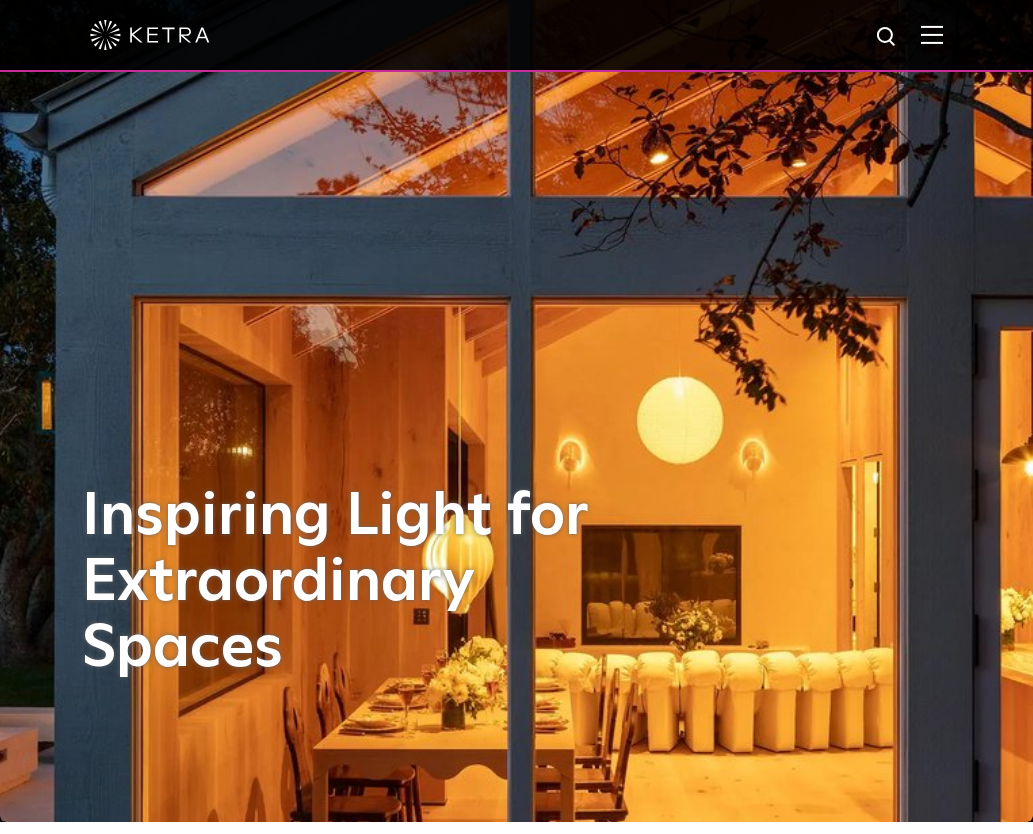 click at bounding box center (516, 35) 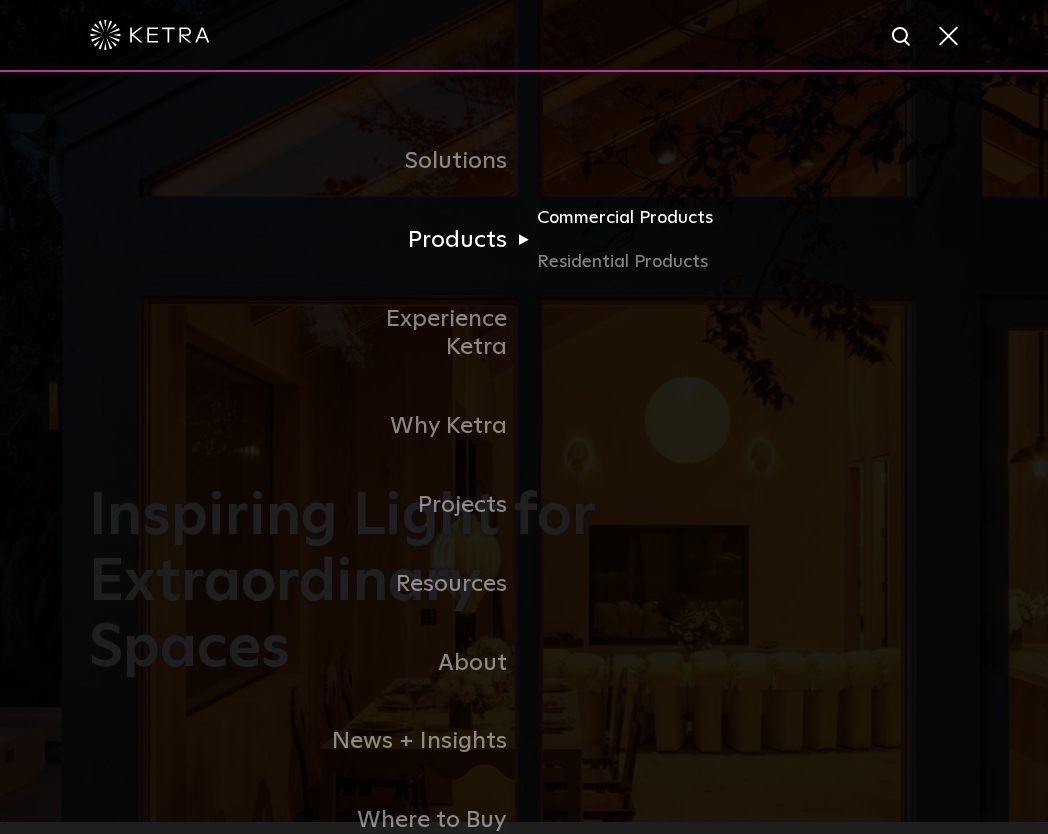 click on "Commercial Products" at bounding box center [633, 226] 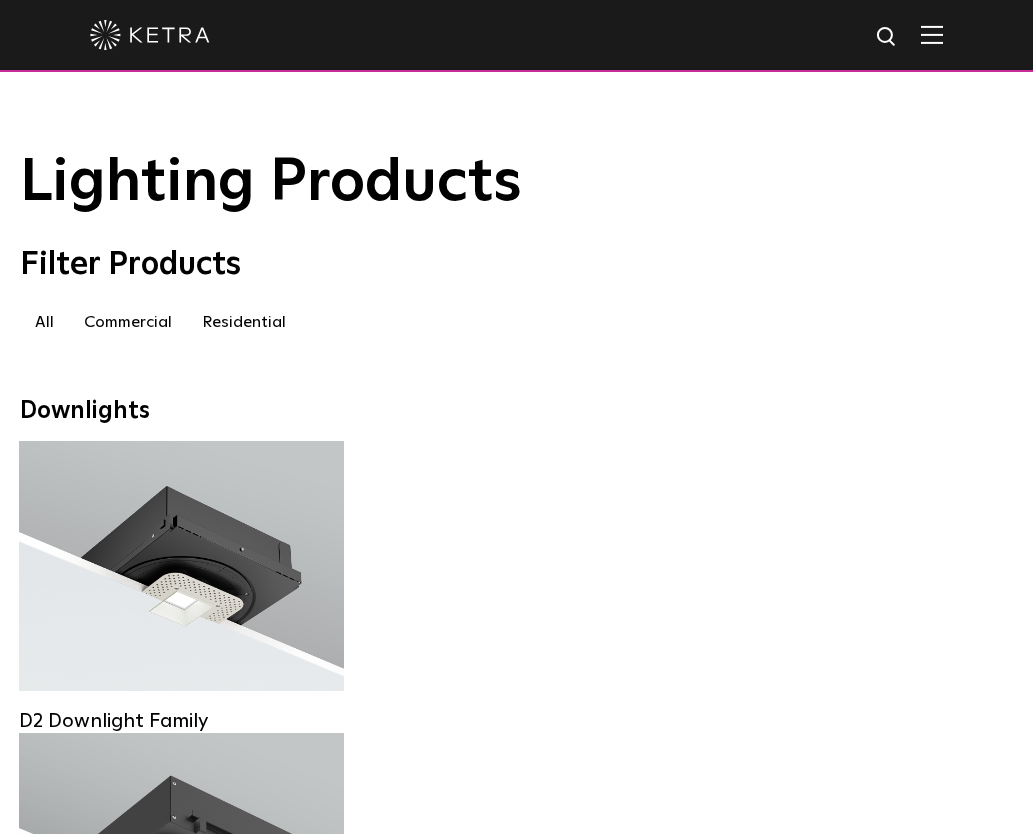 scroll, scrollTop: 0, scrollLeft: 0, axis: both 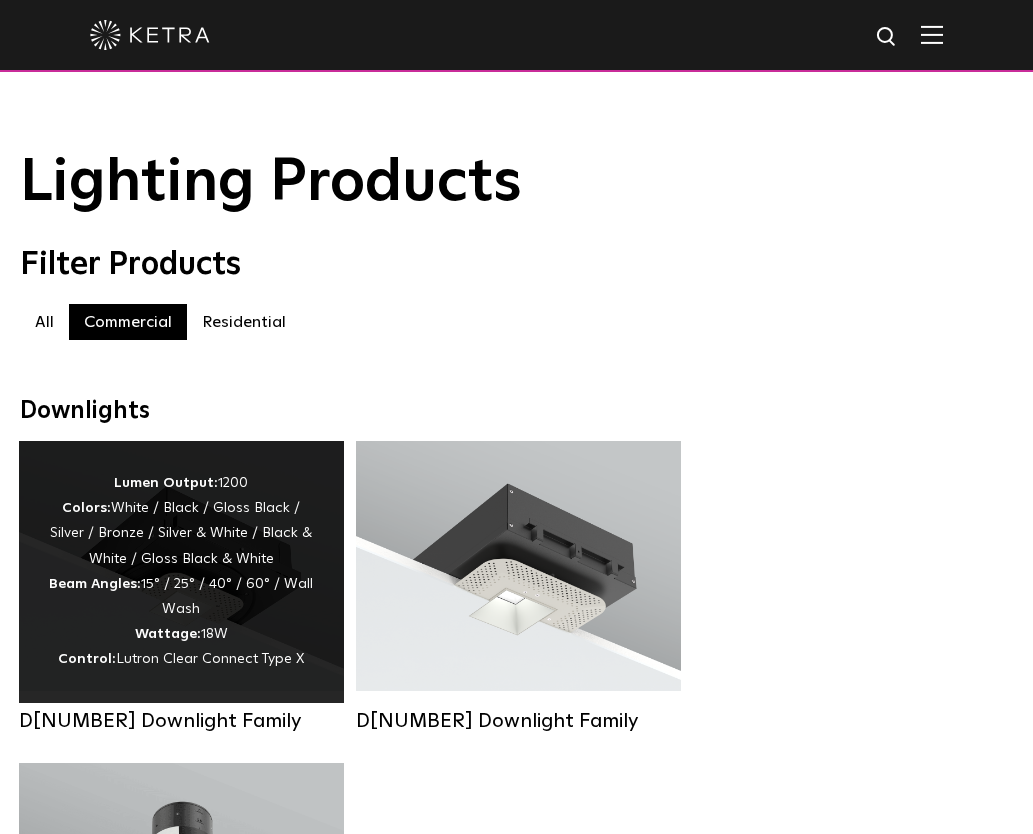 click on "[LUMEN] Output:  [LUMEN] Colors:  White / Black / Gloss Black / Silver / Bronze / Silver & White / Black & White / Gloss Black & White  Beam Angles:  [ANGLE] / [ANGLE] / [ANGLE] / [ANGLE] / Wall Wash Wattage:  [WATTAGE] Control:  Lutron Clear Connect Type X" at bounding box center [181, 572] 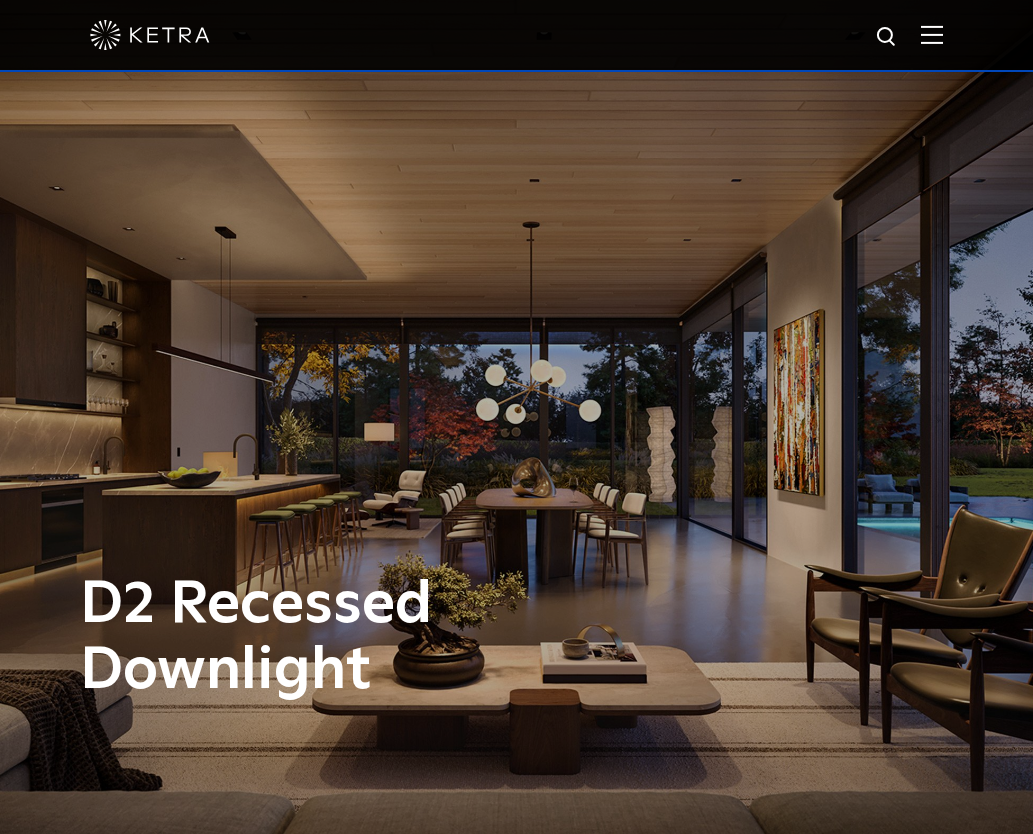 scroll, scrollTop: 0, scrollLeft: 0, axis: both 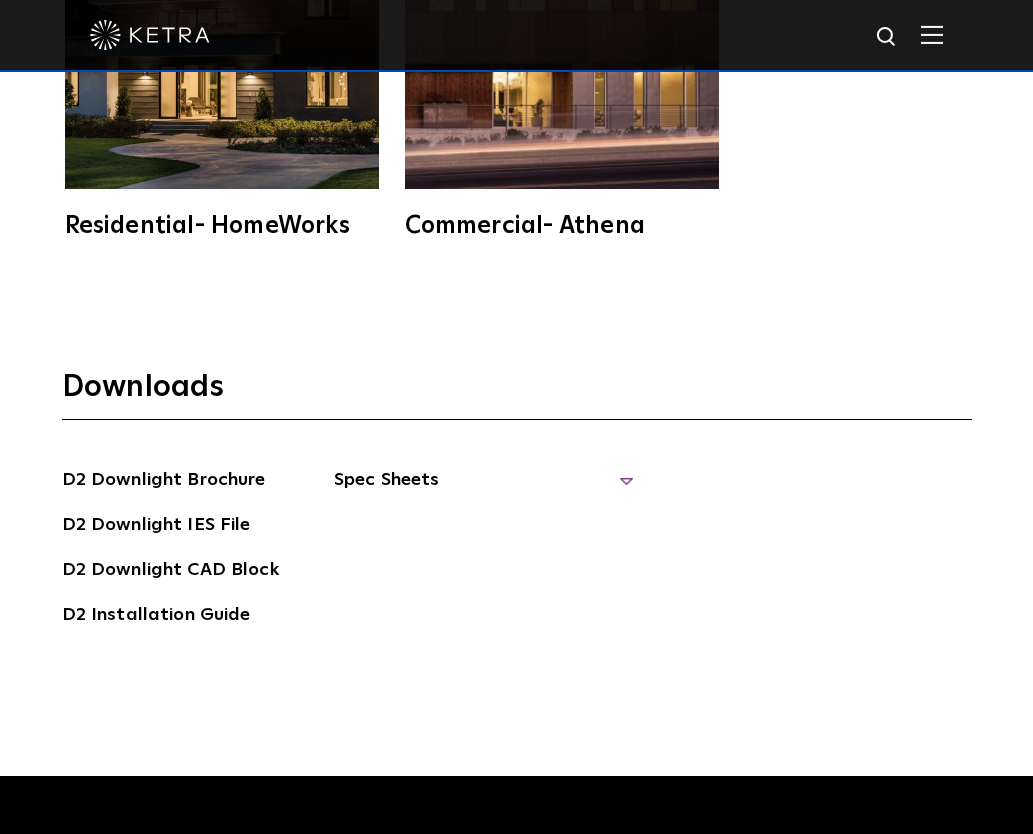 click on "Spec Sheets" at bounding box center (484, 488) 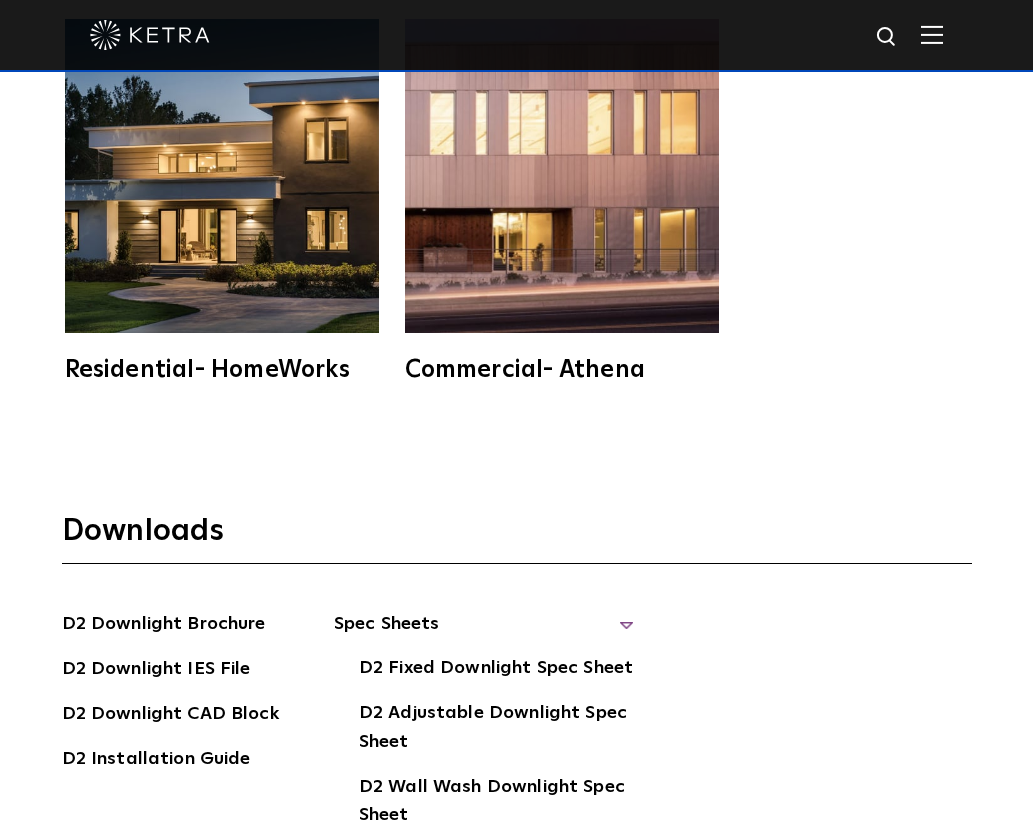 scroll, scrollTop: 5243, scrollLeft: 0, axis: vertical 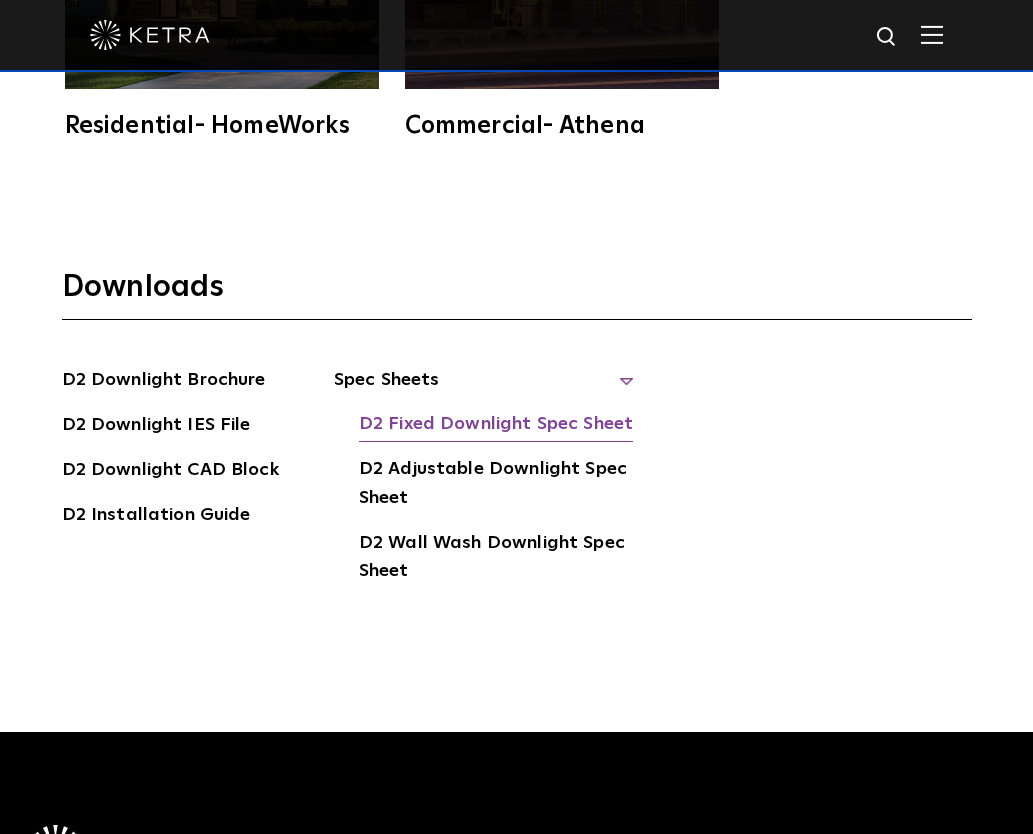 click on "D2 Fixed Downlight Spec Sheet" at bounding box center [496, 426] 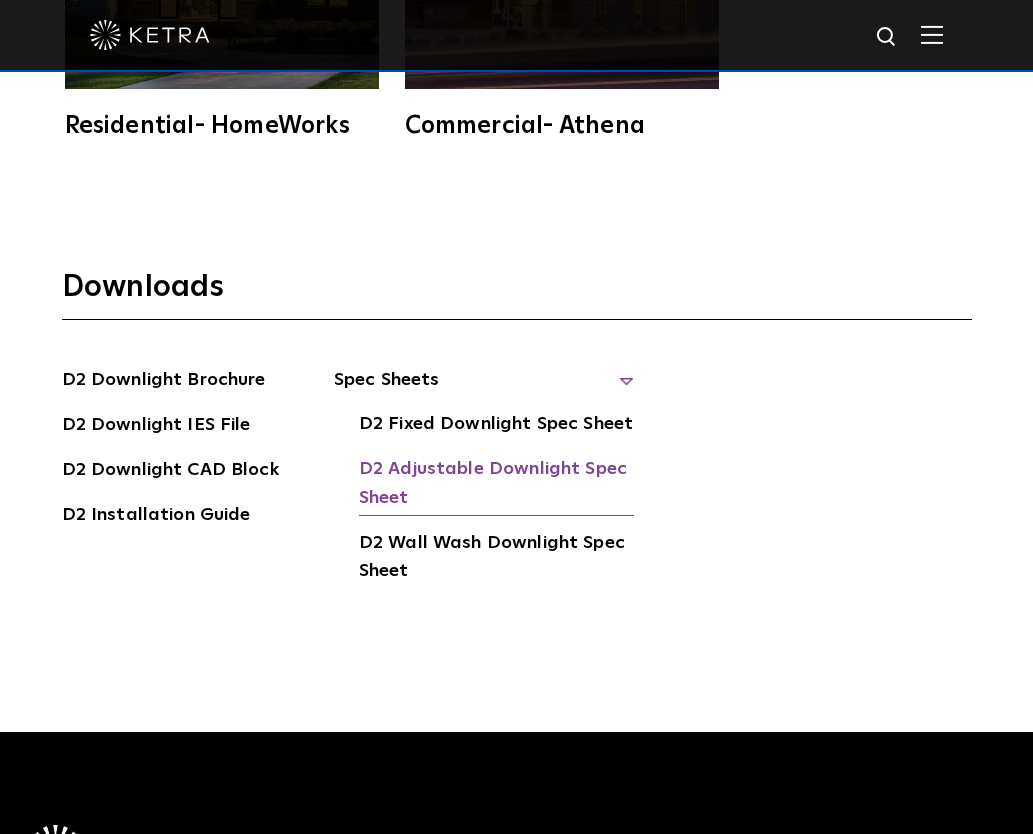 click on "D2 Adjustable Downlight Spec Sheet" at bounding box center (496, 485) 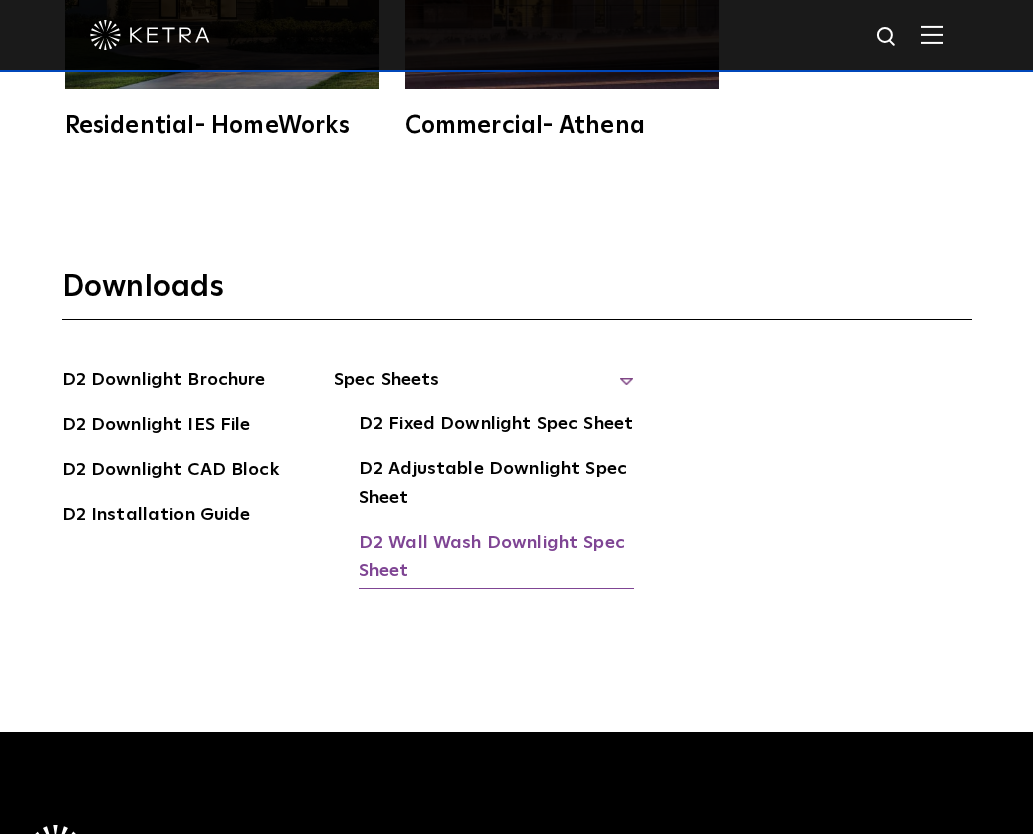click on "D2 Wall Wash Downlight Spec Sheet" at bounding box center [496, 559] 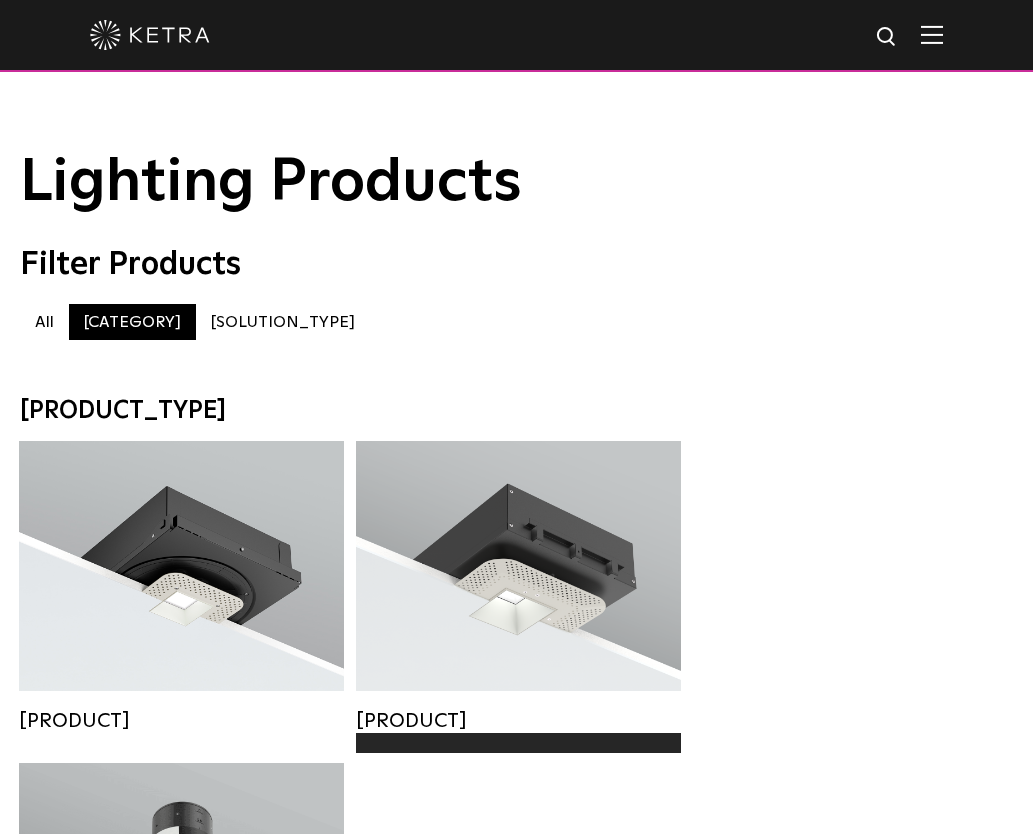 scroll, scrollTop: 0, scrollLeft: 0, axis: both 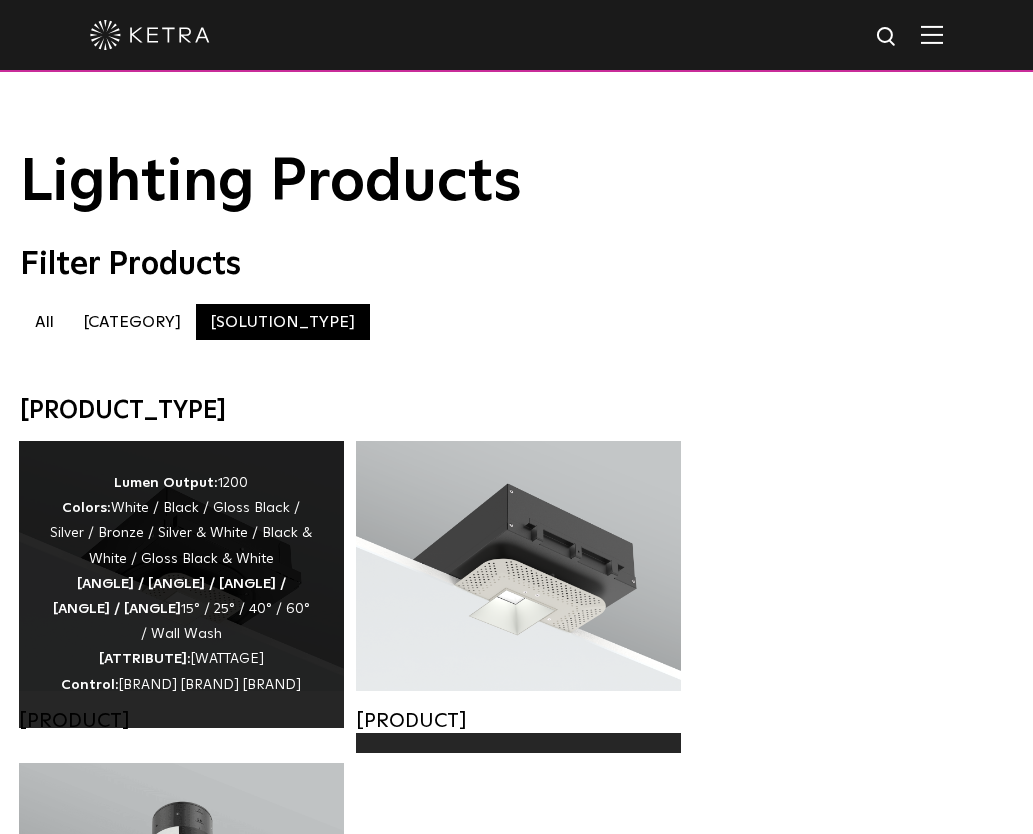 click on "Lumen Output:  1200 Colors:  White / Black / Gloss Black / Silver / Bronze / Silver & White / Black & White / Gloss Black & White  Beam Angles:  15° / 25° / 40° / 60° / Wall Wash Wattage:  18W Control:  Lutron Clear Connect Type X" at bounding box center [181, 584] 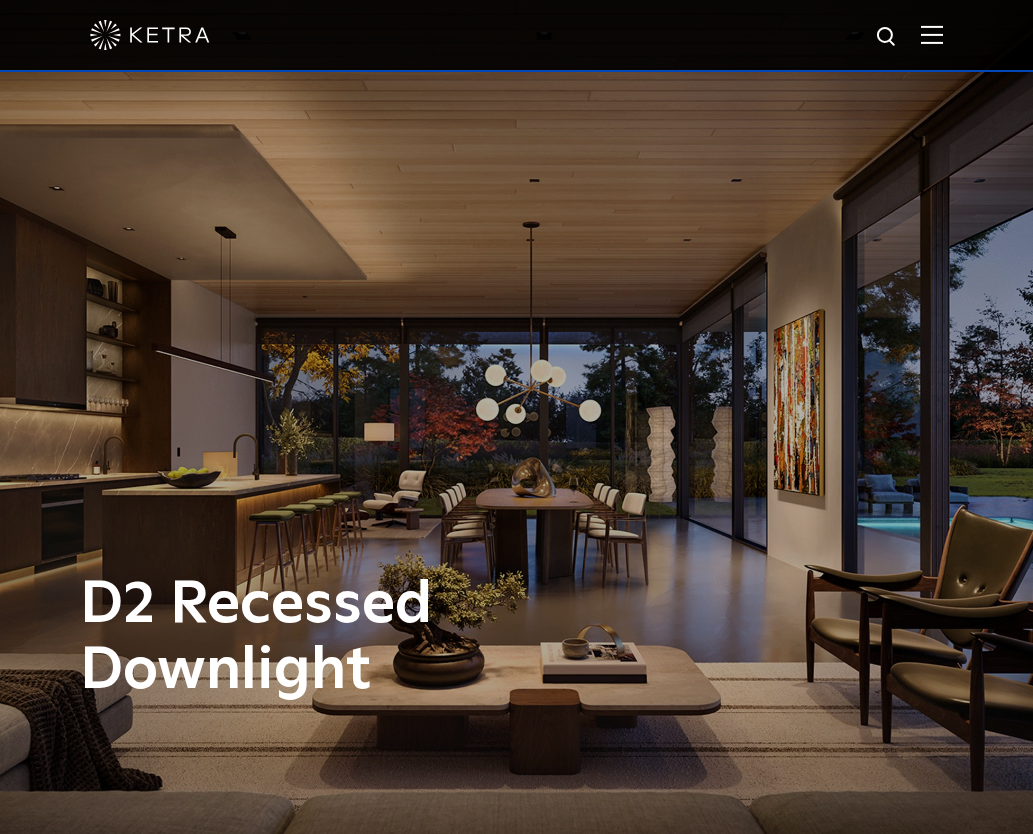 scroll, scrollTop: 0, scrollLeft: 0, axis: both 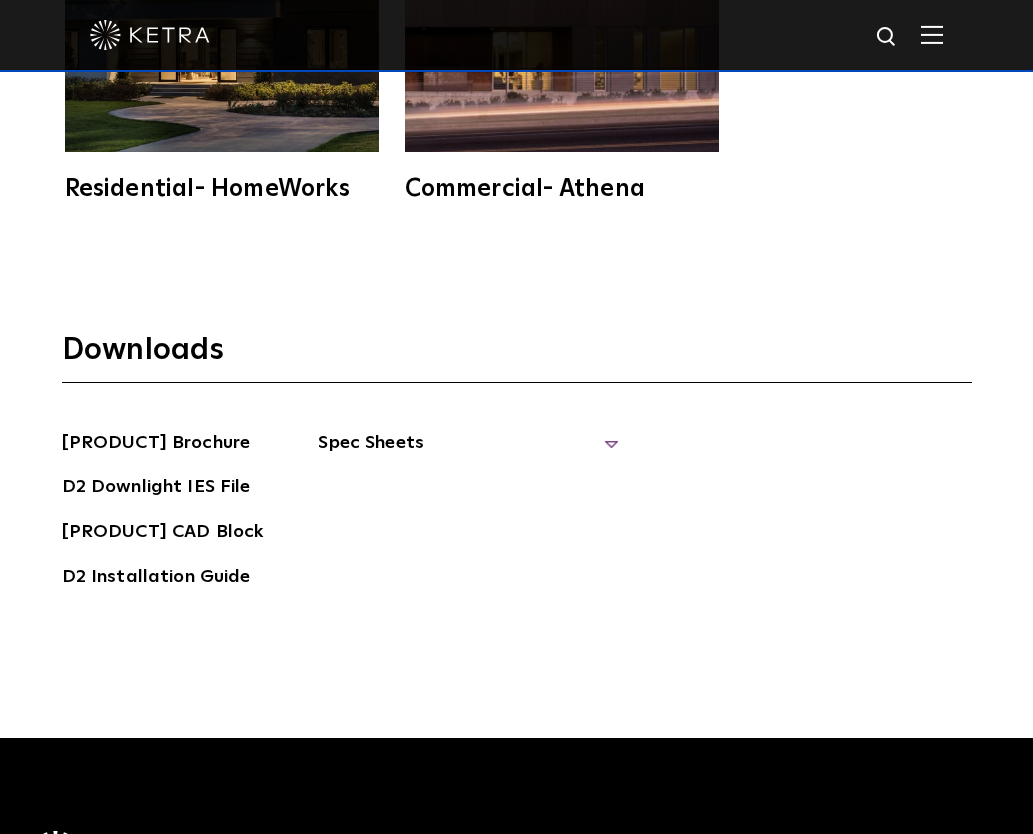 click on "Spec Sheets" at bounding box center (468, 451) 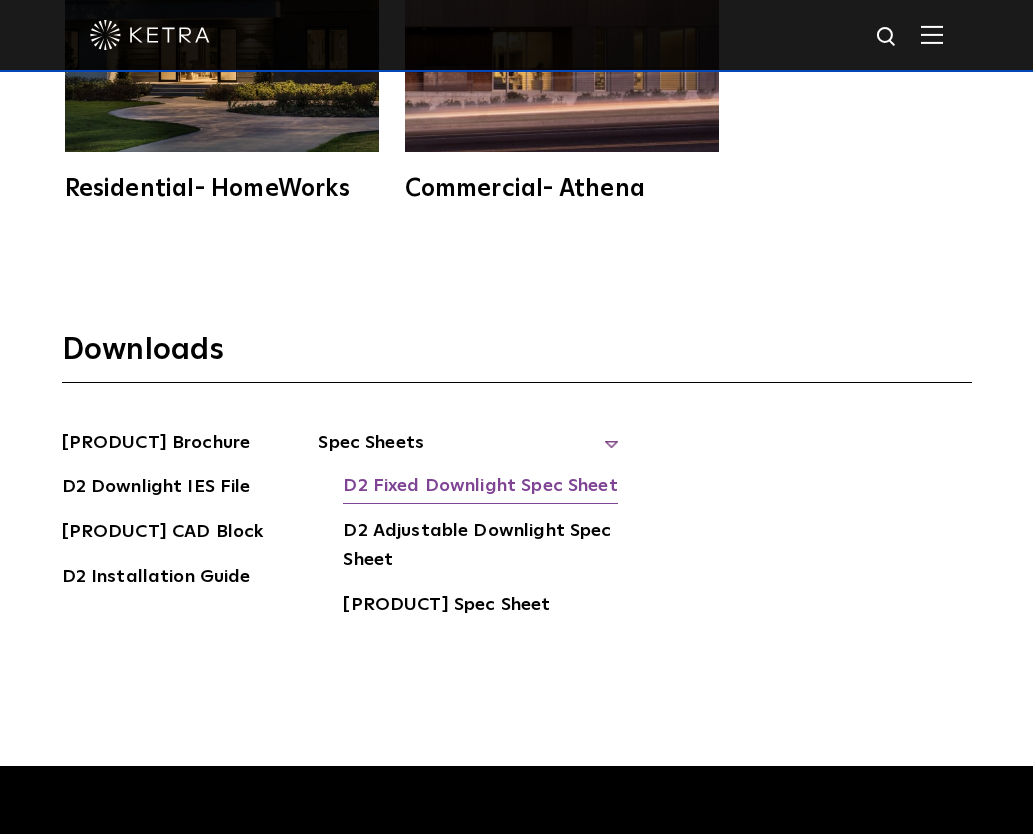 click on "D2 Fixed Downlight Spec Sheet" at bounding box center [480, 488] 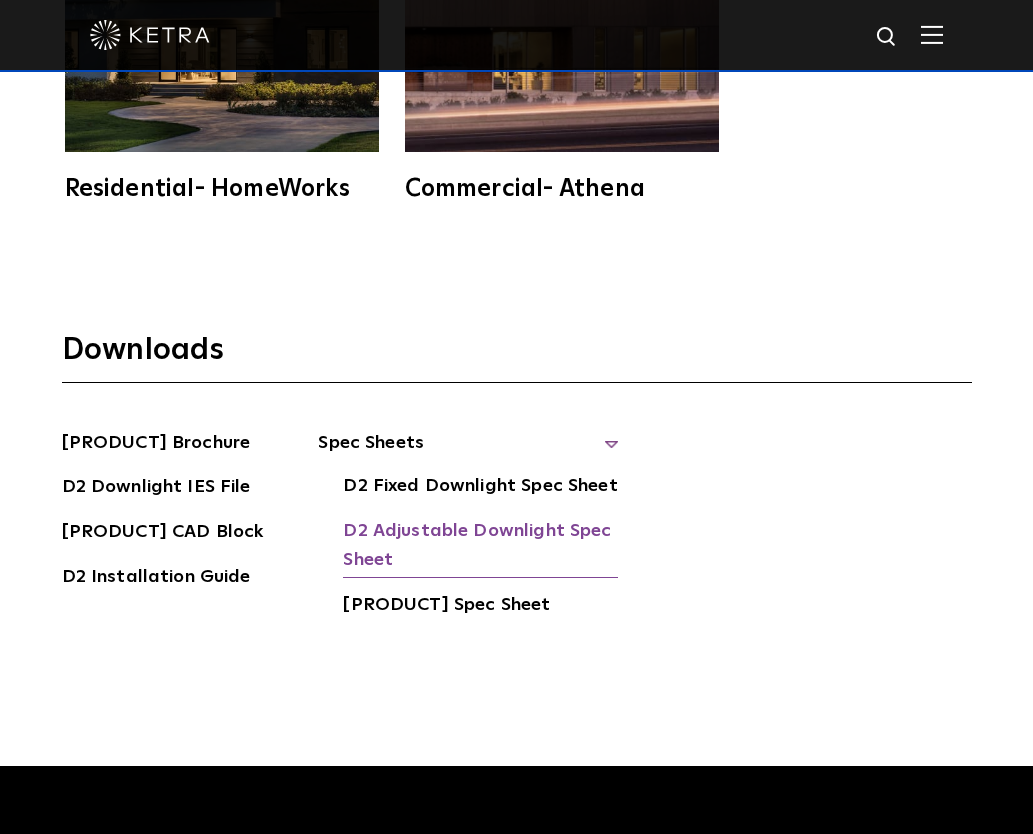 click on "D2 Adjustable Downlight Spec Sheet" at bounding box center [480, 547] 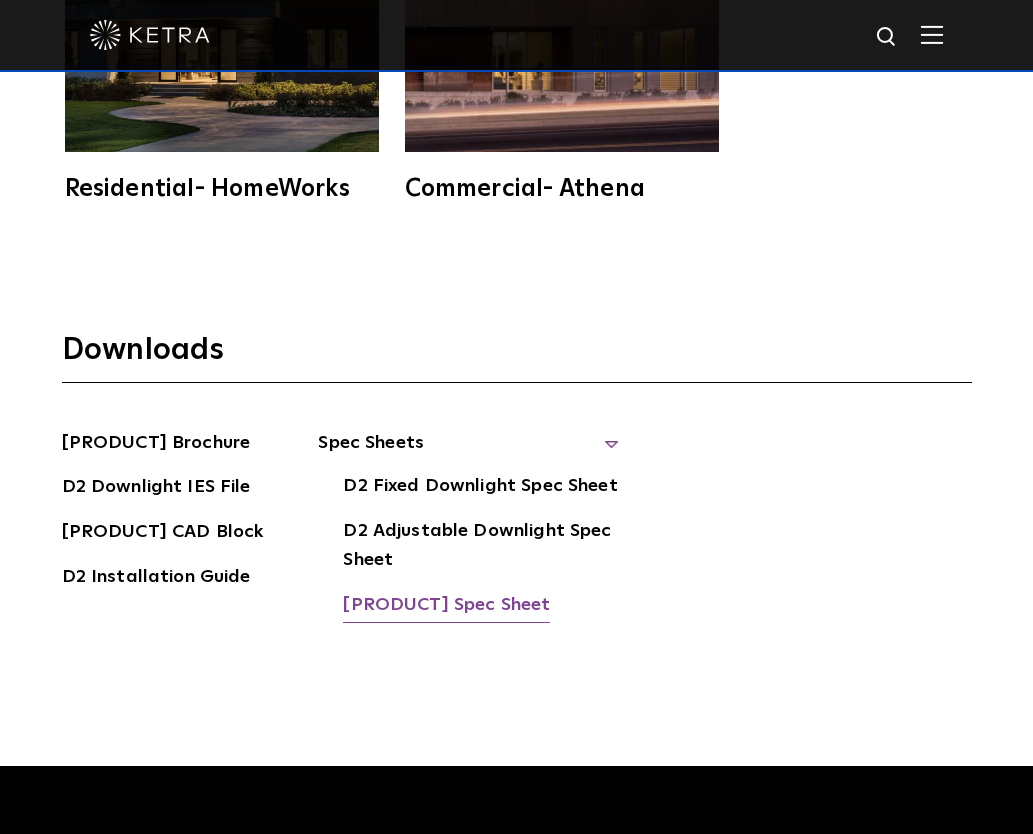 click on "D2 Wall Wash Downlight Spec Sheet" at bounding box center (446, 607) 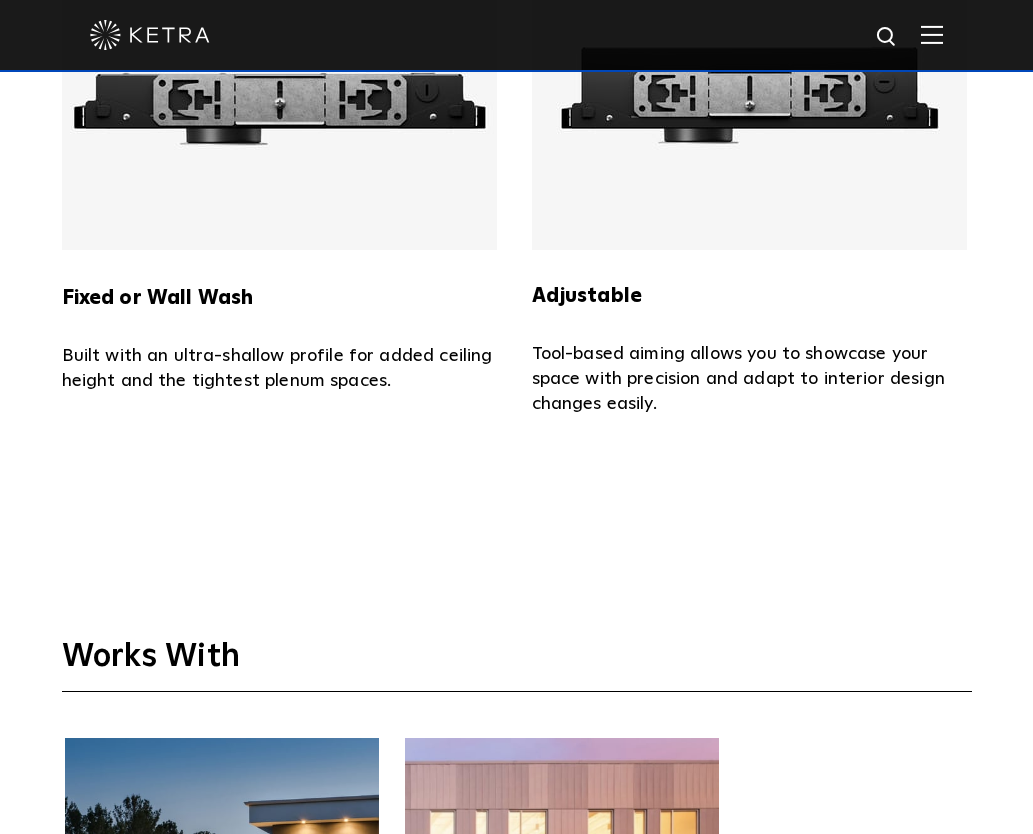 scroll, scrollTop: 3811, scrollLeft: 0, axis: vertical 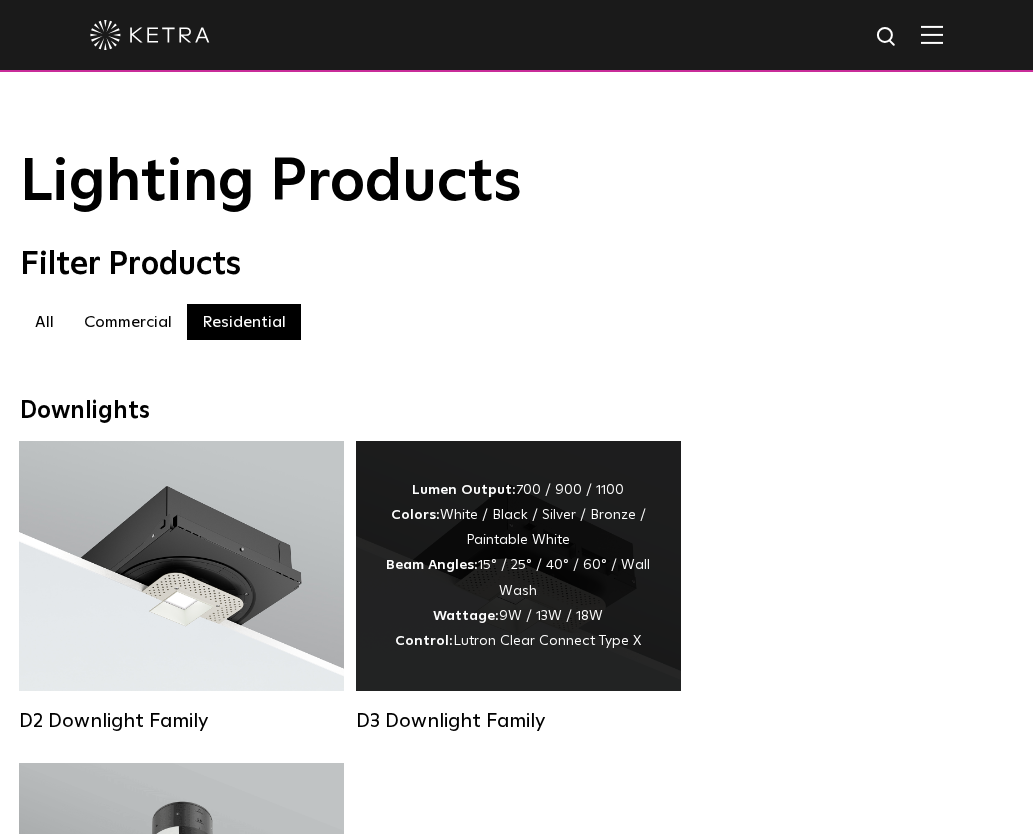 click on "Lumen Output:  700 / 900 / 1100 Colors:  White / Black / Silver / Bronze / Paintable White Beam Angles:  15° / 25° / 40° / 60° / Wall Wash Wattage:  9W / 13W / 18W Control:  Lutron Clear Connect Type X" at bounding box center [518, 566] 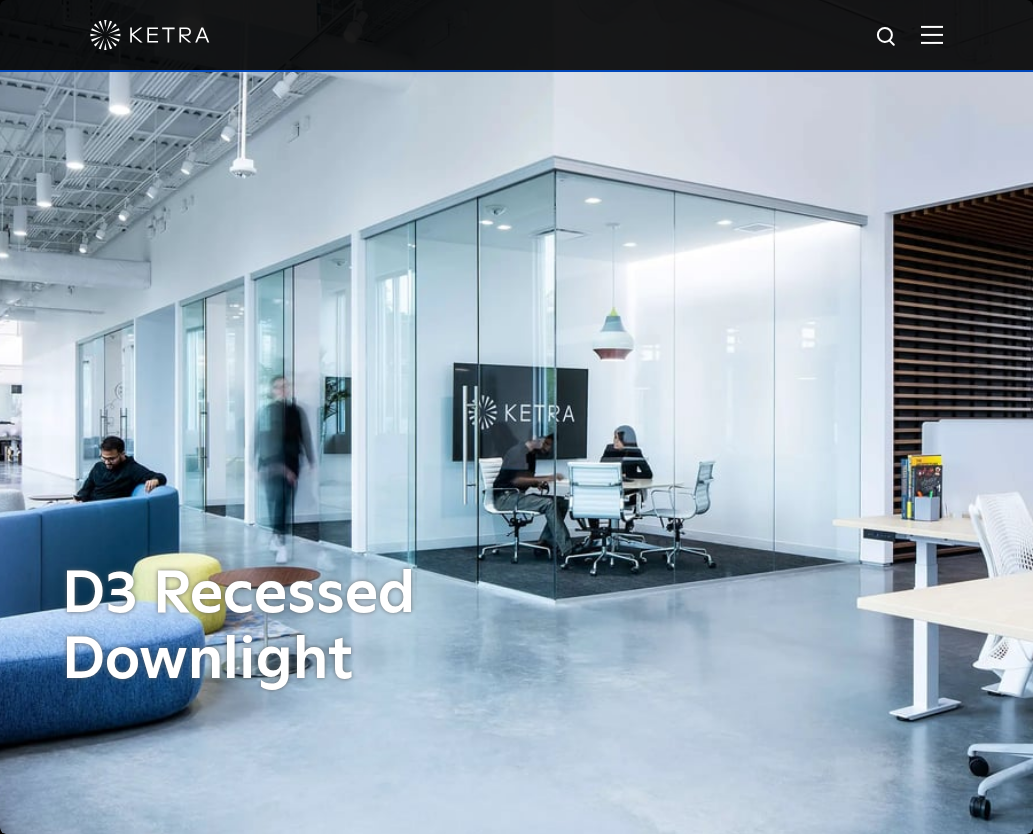 scroll, scrollTop: 0, scrollLeft: 0, axis: both 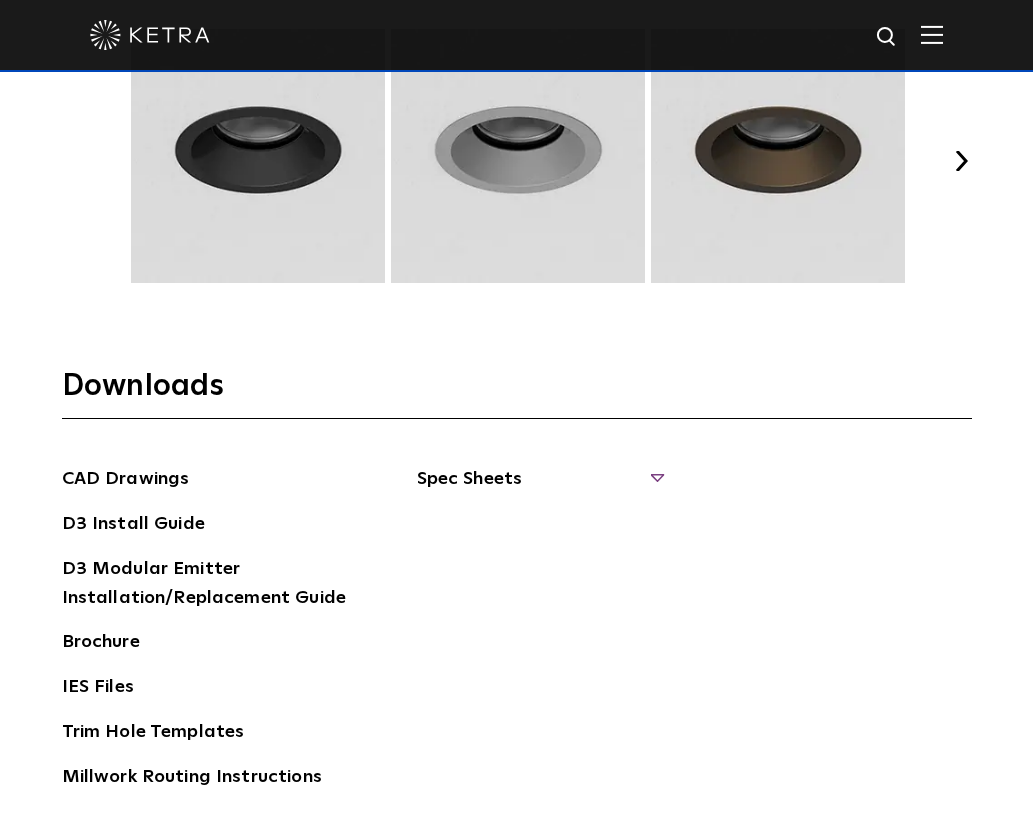 click on "Spec Sheets" at bounding box center [539, 487] 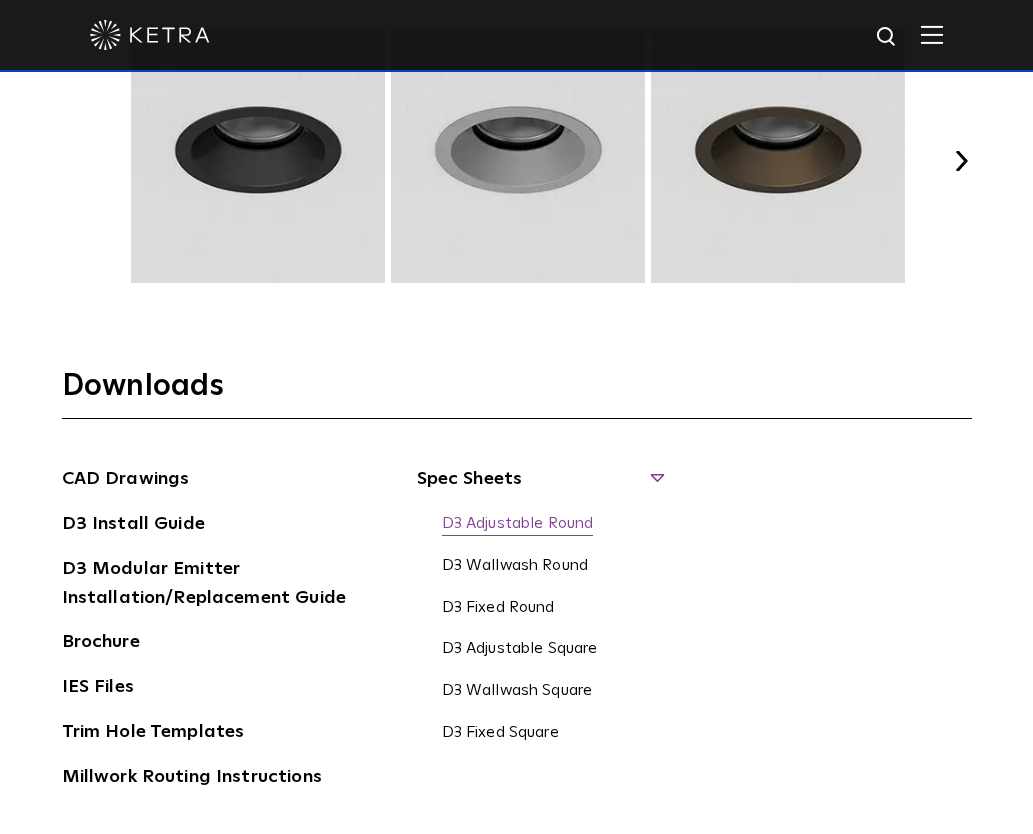 click on "D3 Adjustable Round" at bounding box center [518, 525] 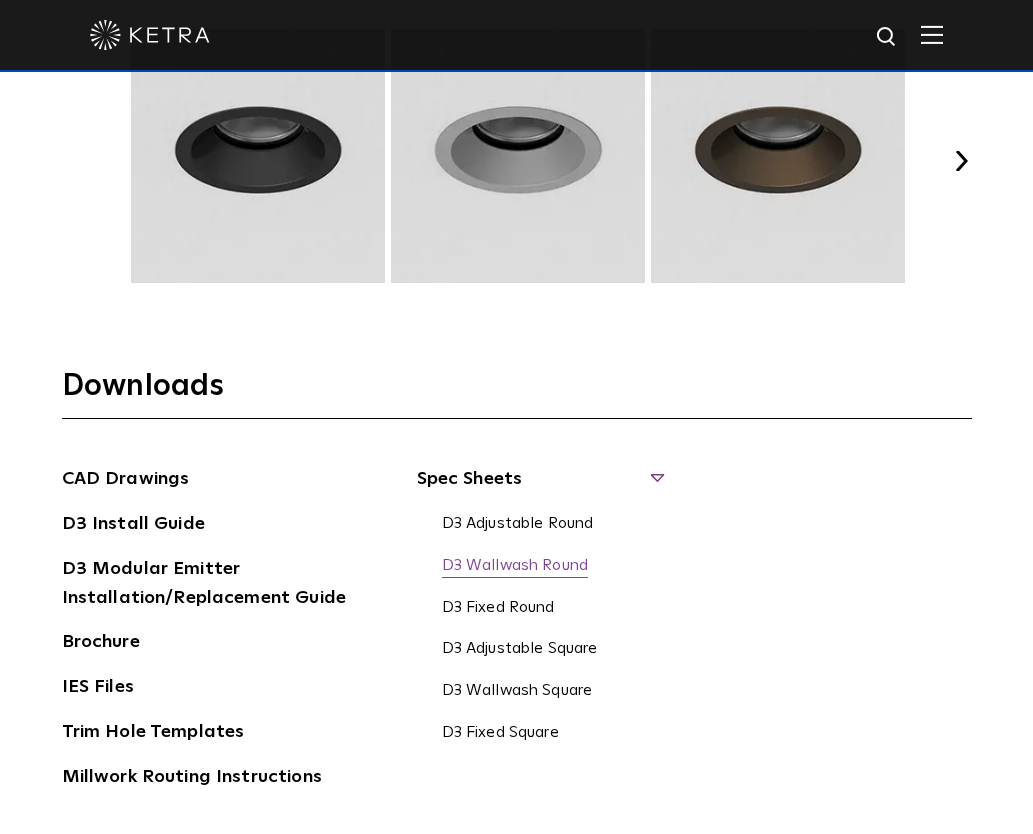 click on "D3 Wallwash Round" at bounding box center (515, 567) 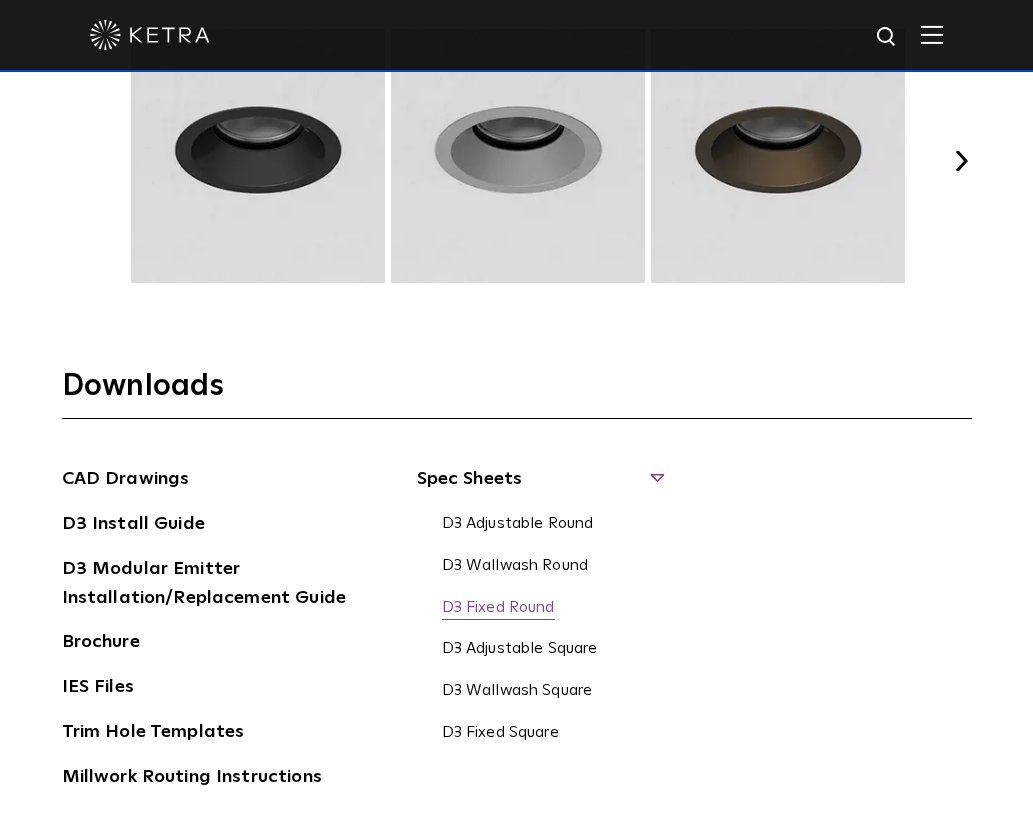 click on "D3 Fixed Round" at bounding box center [498, 609] 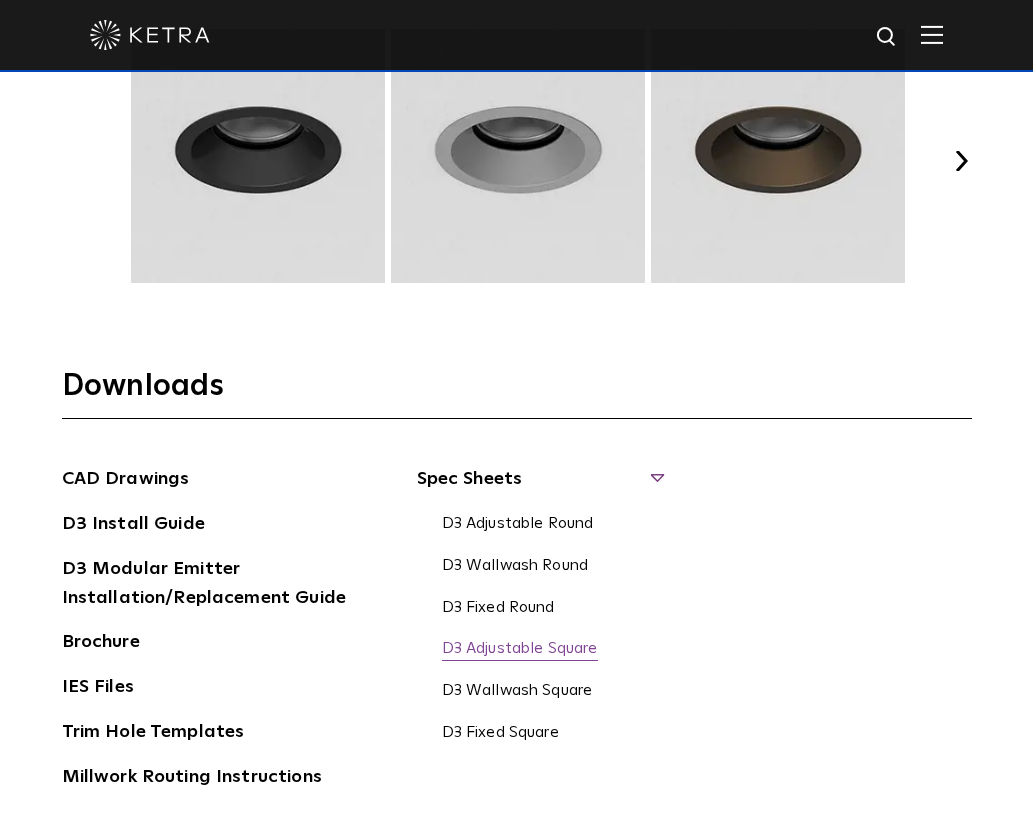 click on "D3 Adjustable Square" at bounding box center (520, 650) 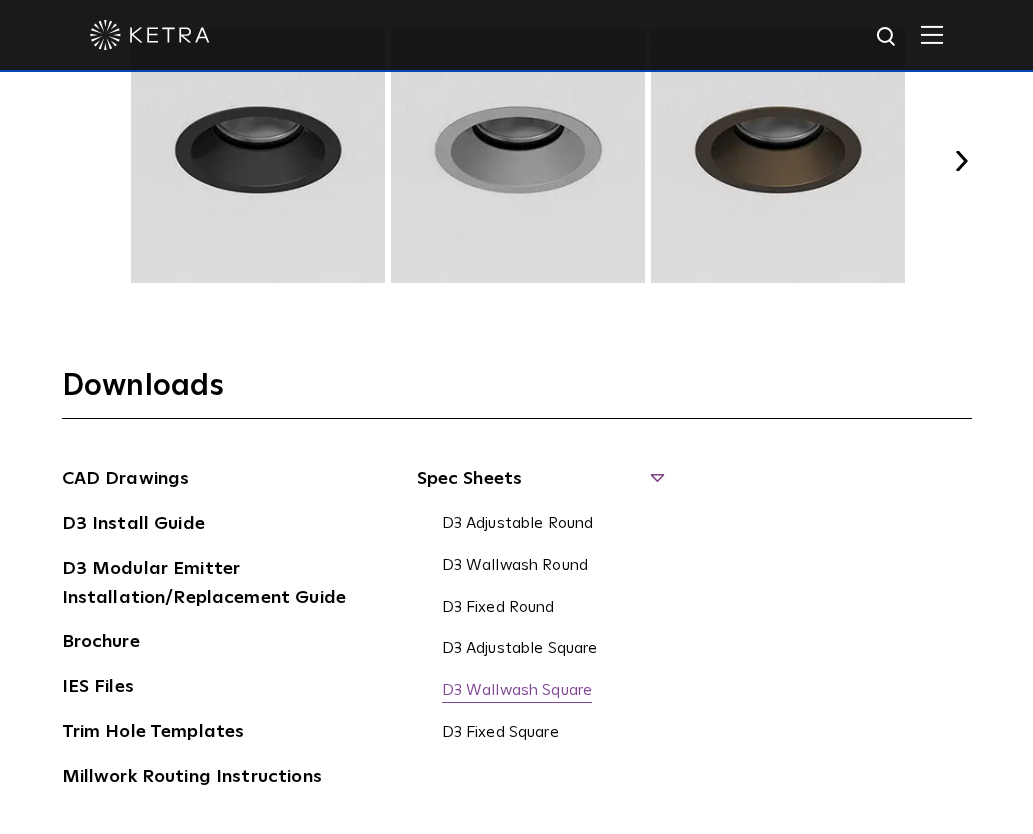 click on "D3 Wallwash Square" at bounding box center [517, 692] 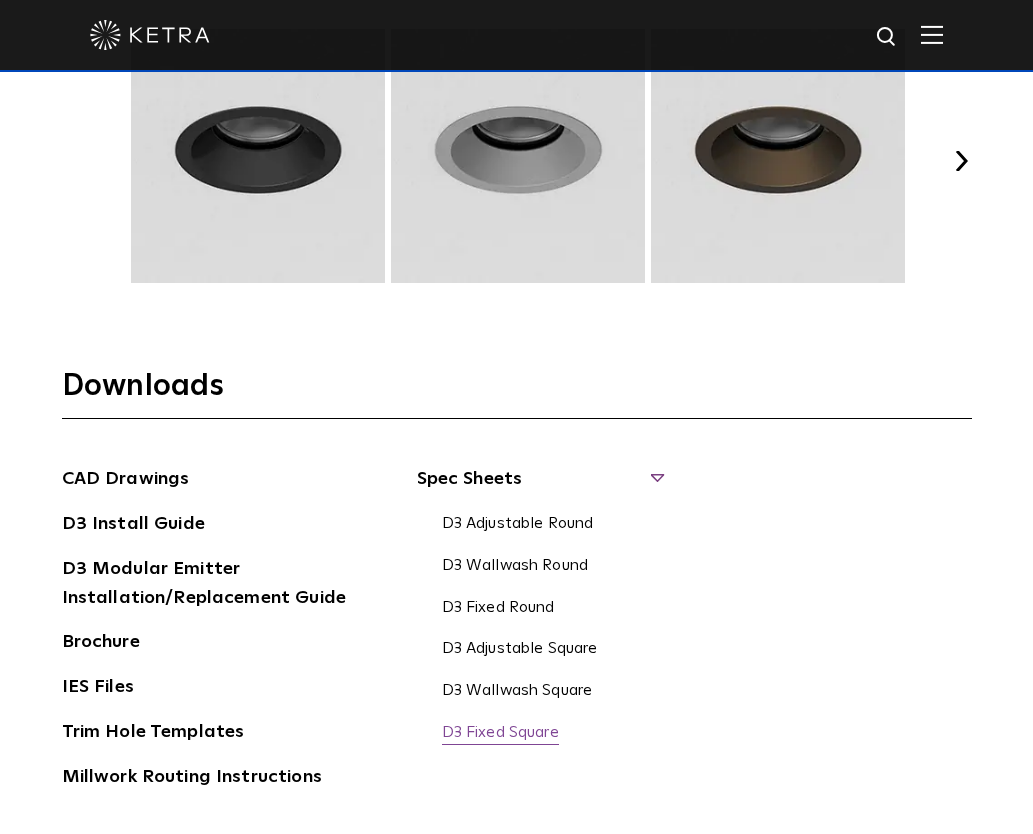 click on "D3 Fixed Square" at bounding box center [500, 734] 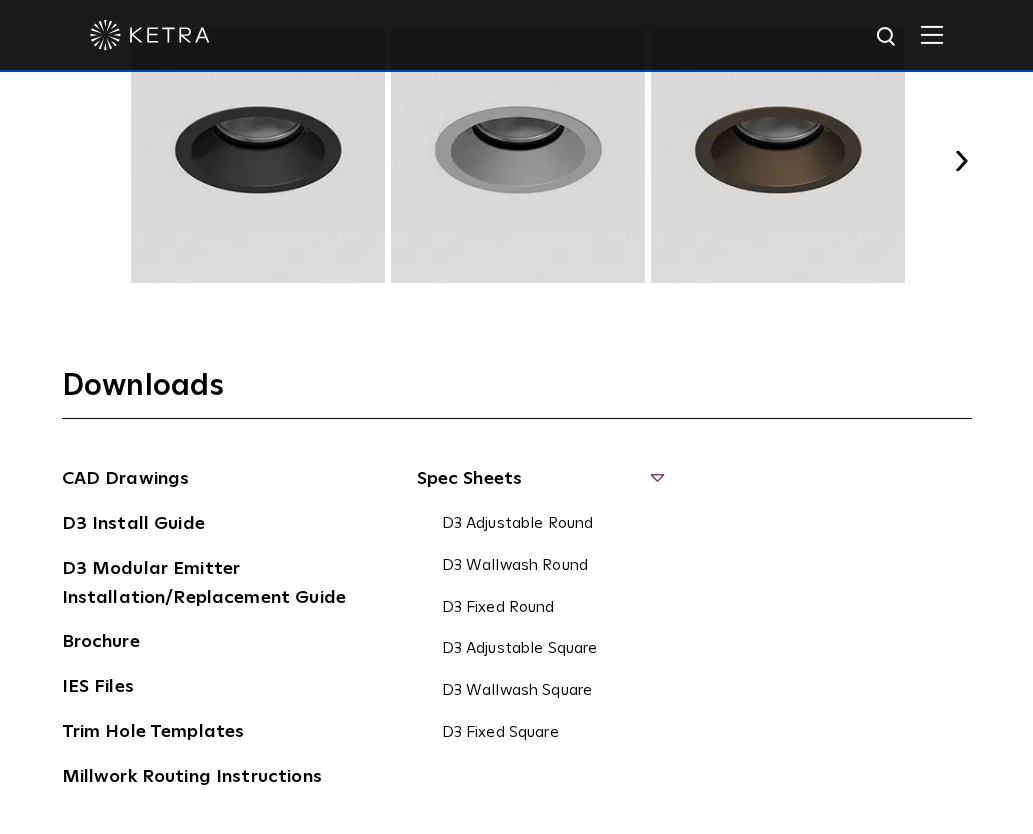 scroll, scrollTop: 2882, scrollLeft: 0, axis: vertical 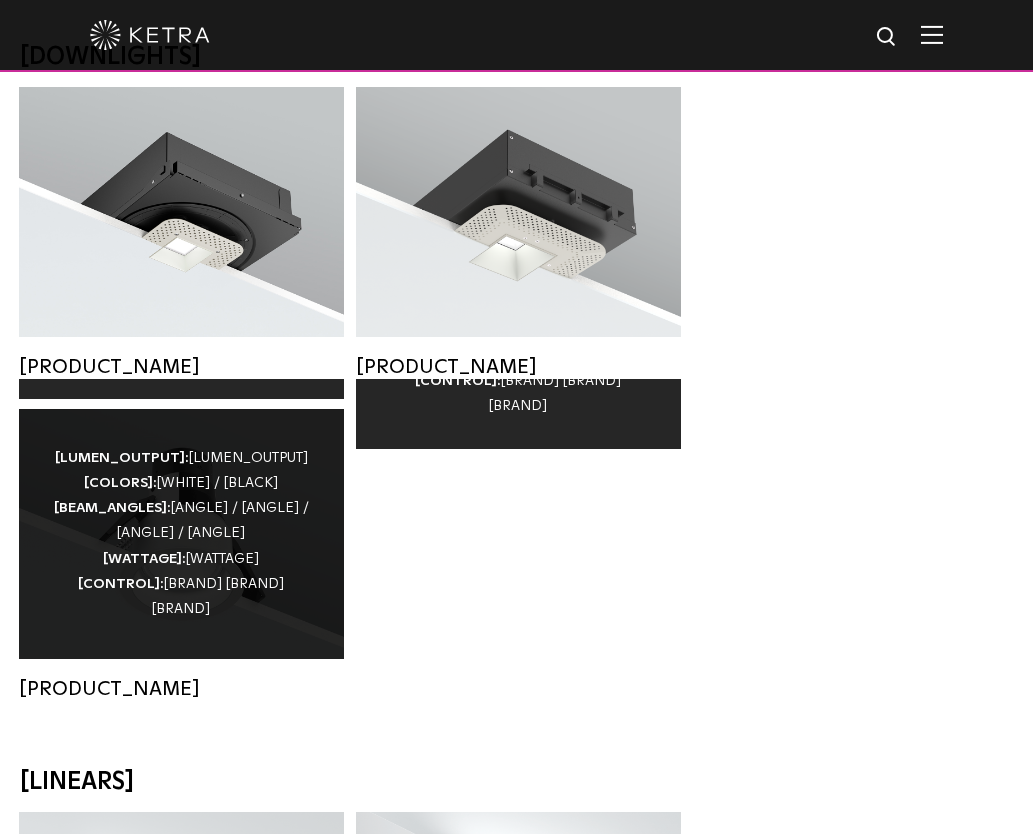 click on "Lumen Output:  800 Colors:  White / Black Beam Angles:  15° / 25° / 40° / 60° Wattage:  8.5W Control:  Lutron Clear Connect Type X" at bounding box center (181, 534) 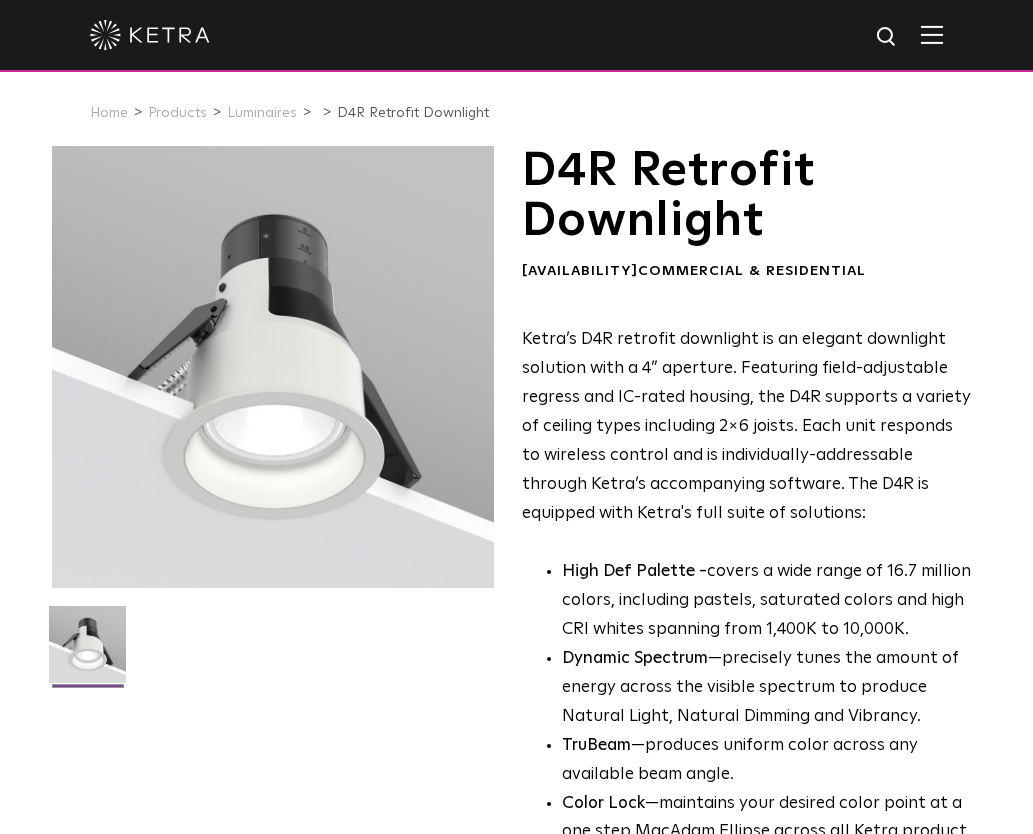 scroll, scrollTop: 0, scrollLeft: 0, axis: both 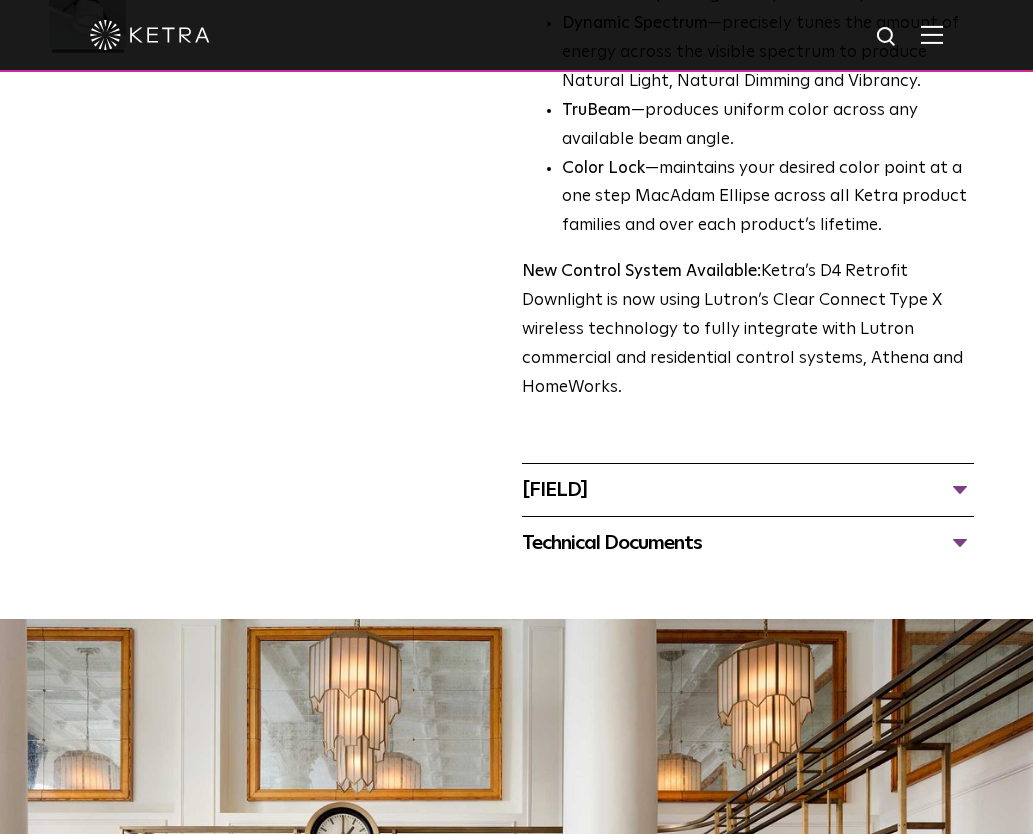 click on "Specifications" at bounding box center (748, 490) 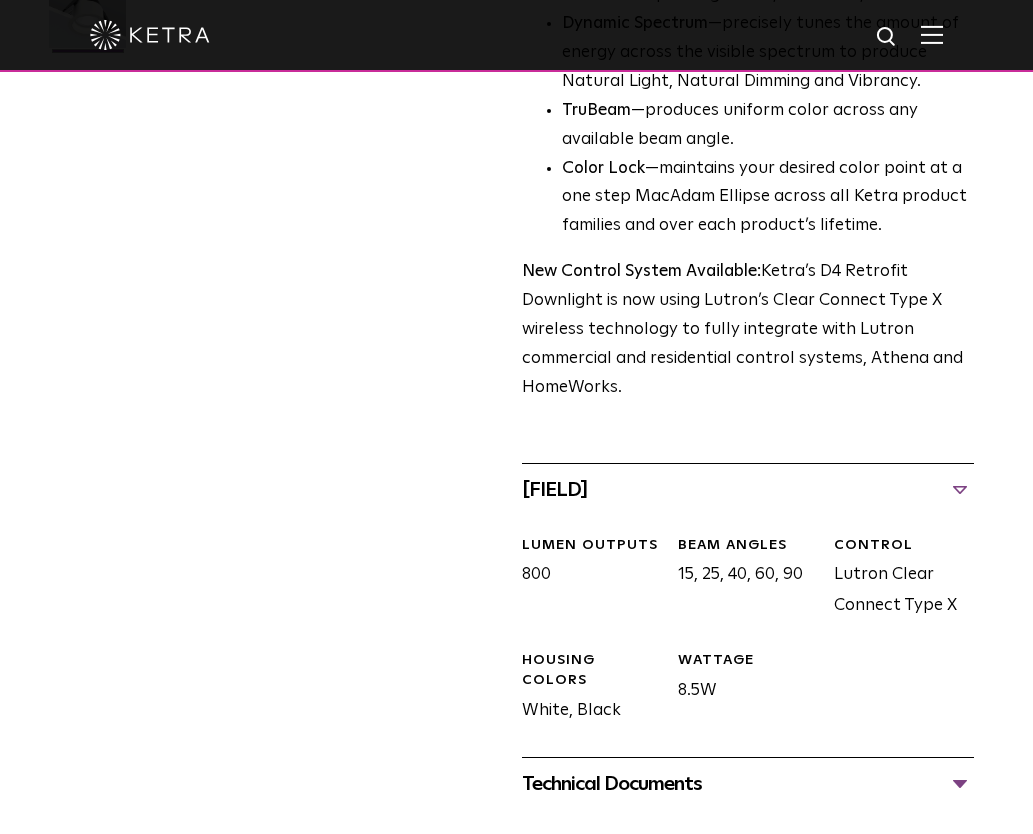 click on "Specifications" at bounding box center (748, 490) 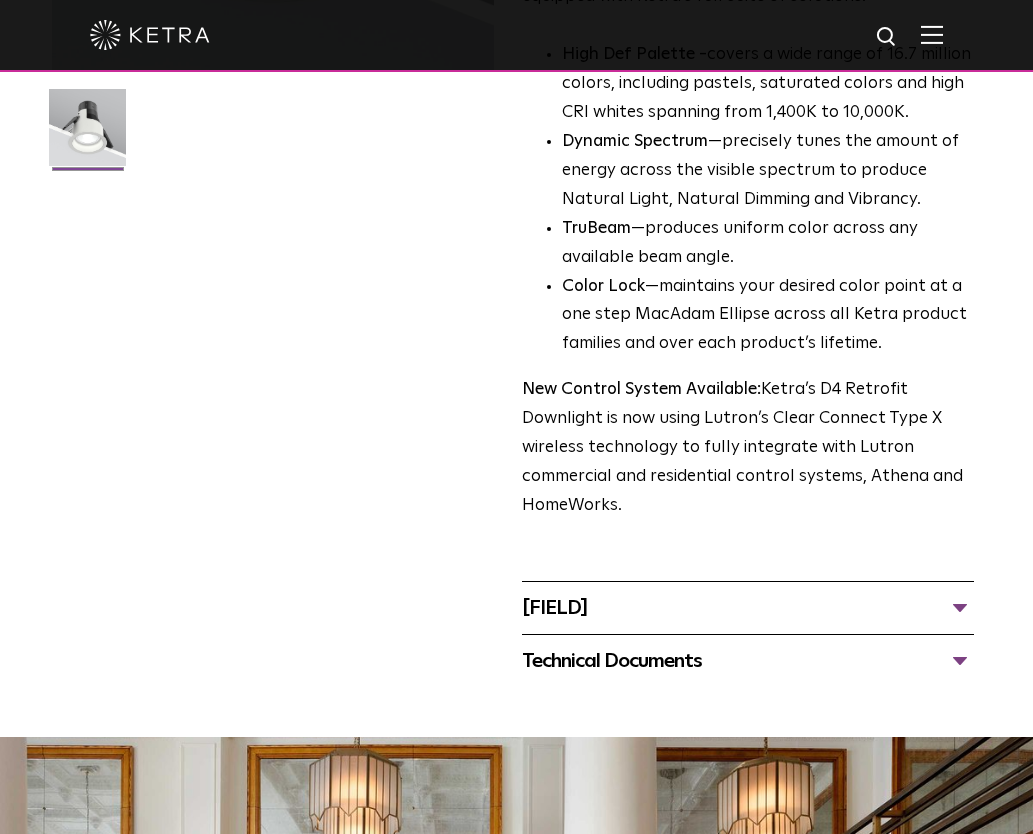 scroll, scrollTop: 530, scrollLeft: 0, axis: vertical 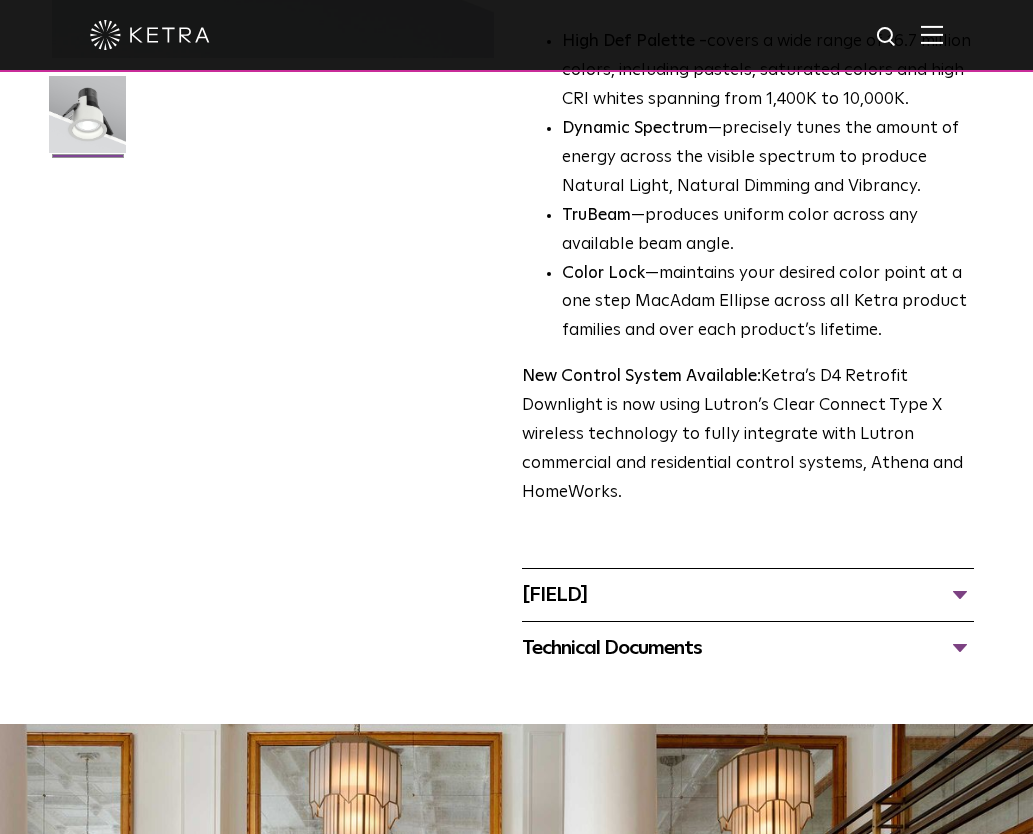 click on "Technical Documents" at bounding box center [748, 648] 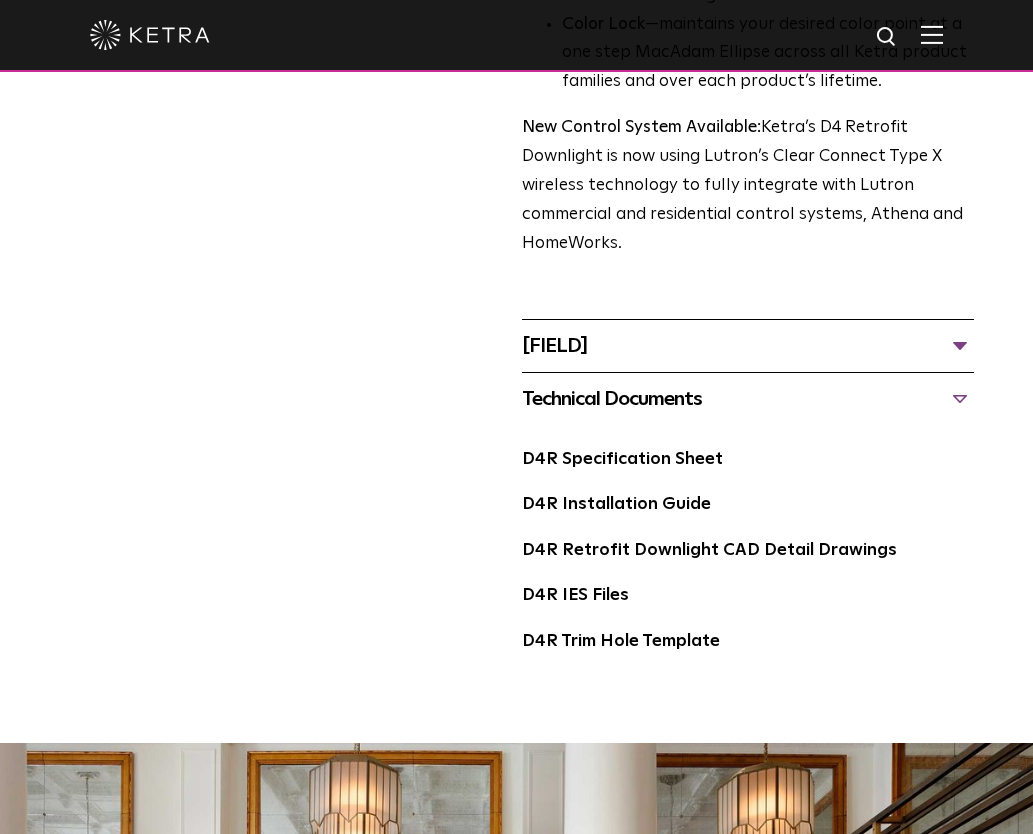 scroll, scrollTop: 766, scrollLeft: 0, axis: vertical 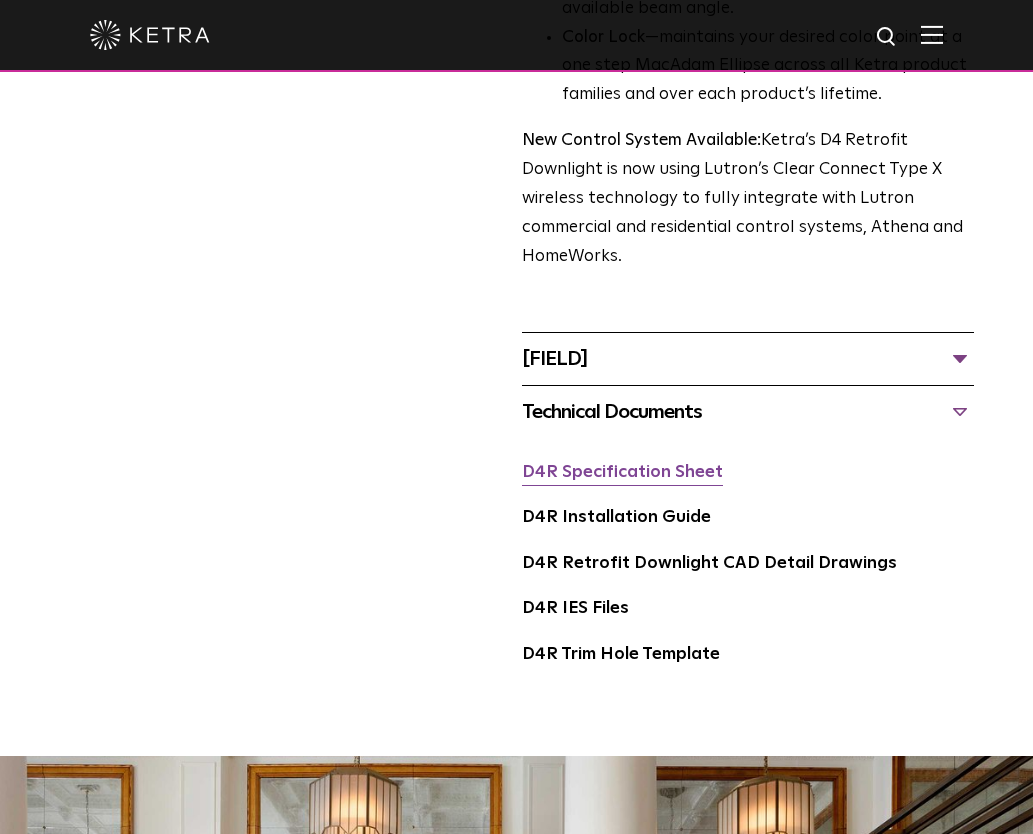 click on "D4R Specification Sheet" at bounding box center (622, 472) 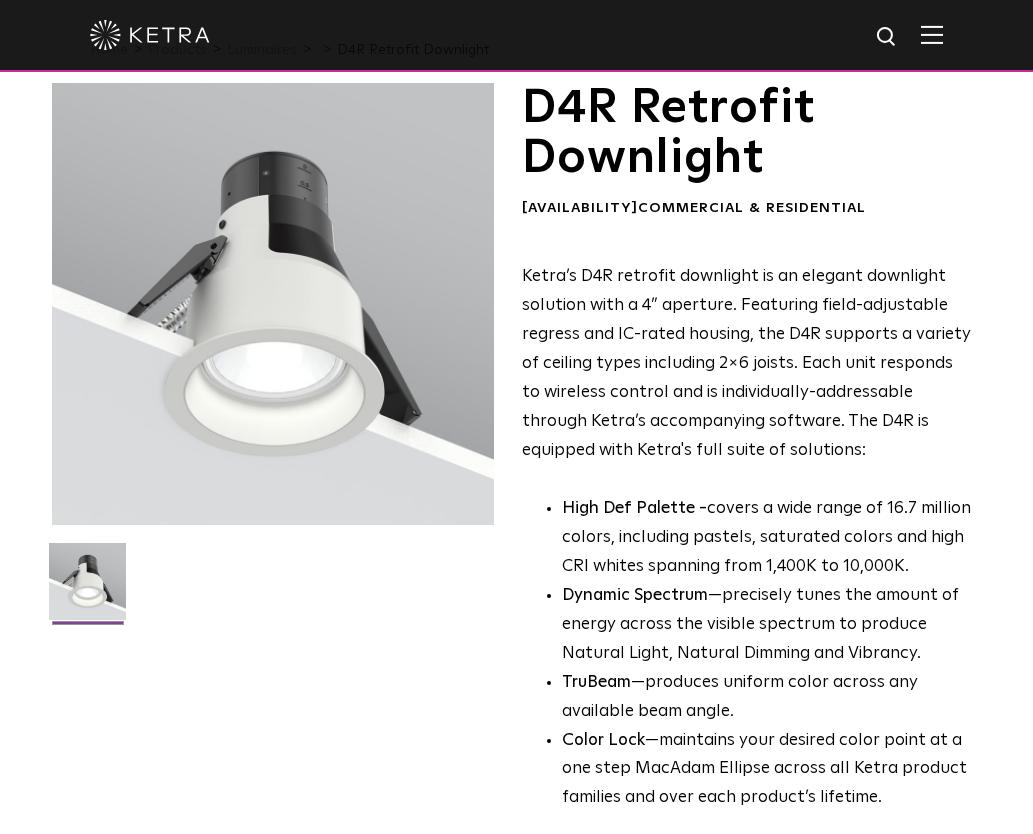 scroll, scrollTop: 0, scrollLeft: 0, axis: both 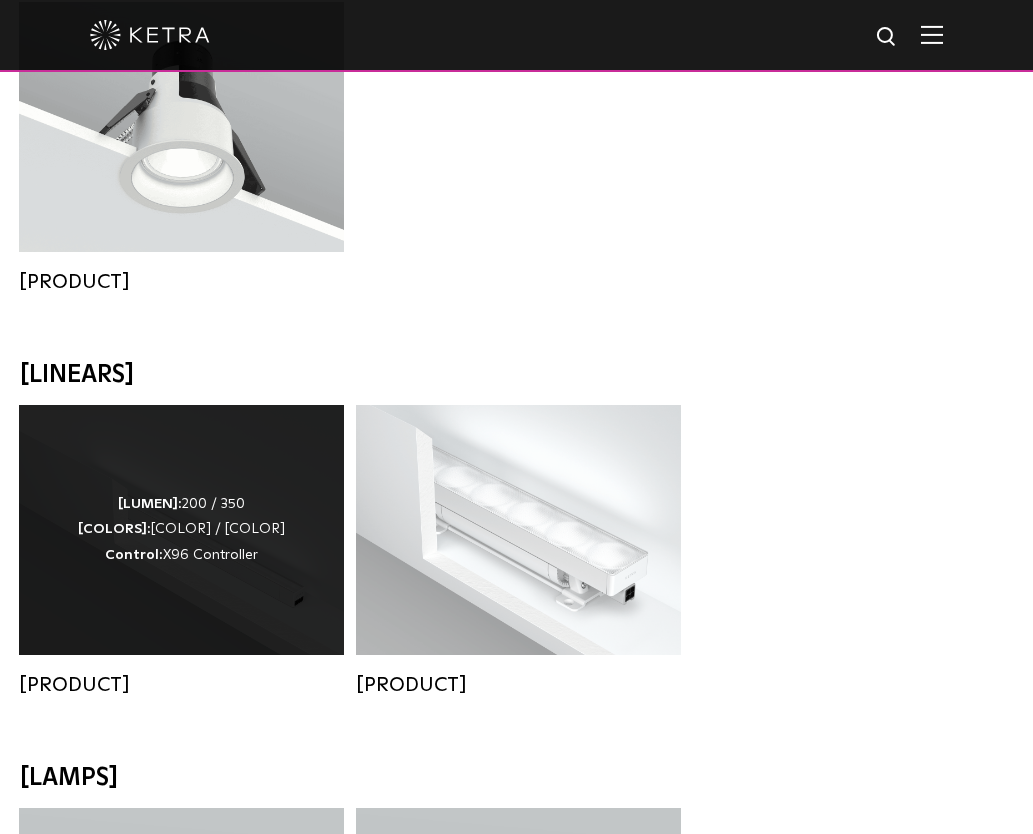 click on "Lumen Output:  200 / 350 Colors:  White / Black Control:  X96 Controller" at bounding box center [181, 530] 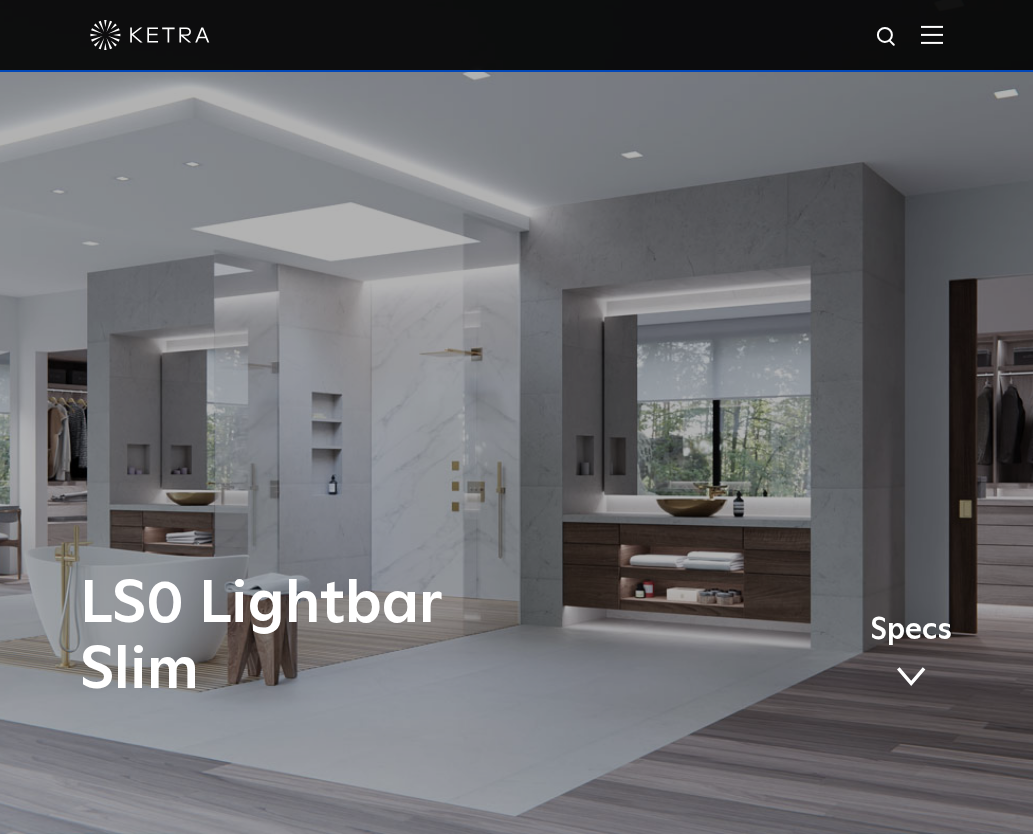 scroll, scrollTop: 0, scrollLeft: 0, axis: both 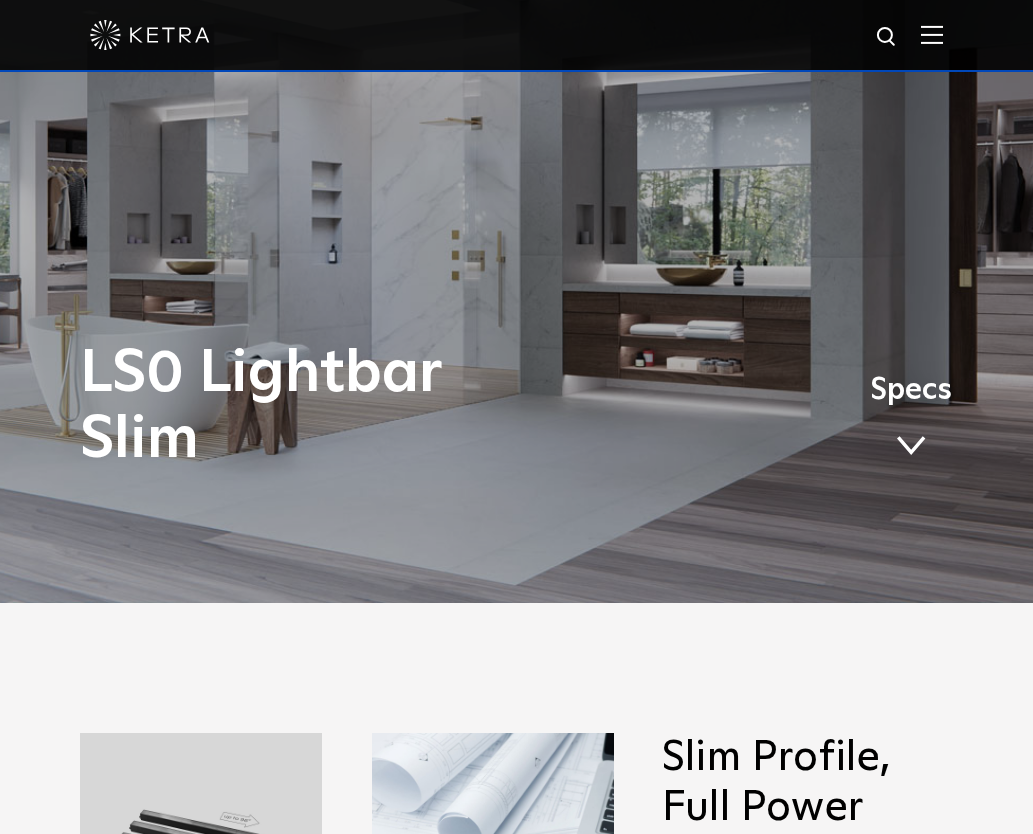 click on "Specs" at bounding box center (911, 424) 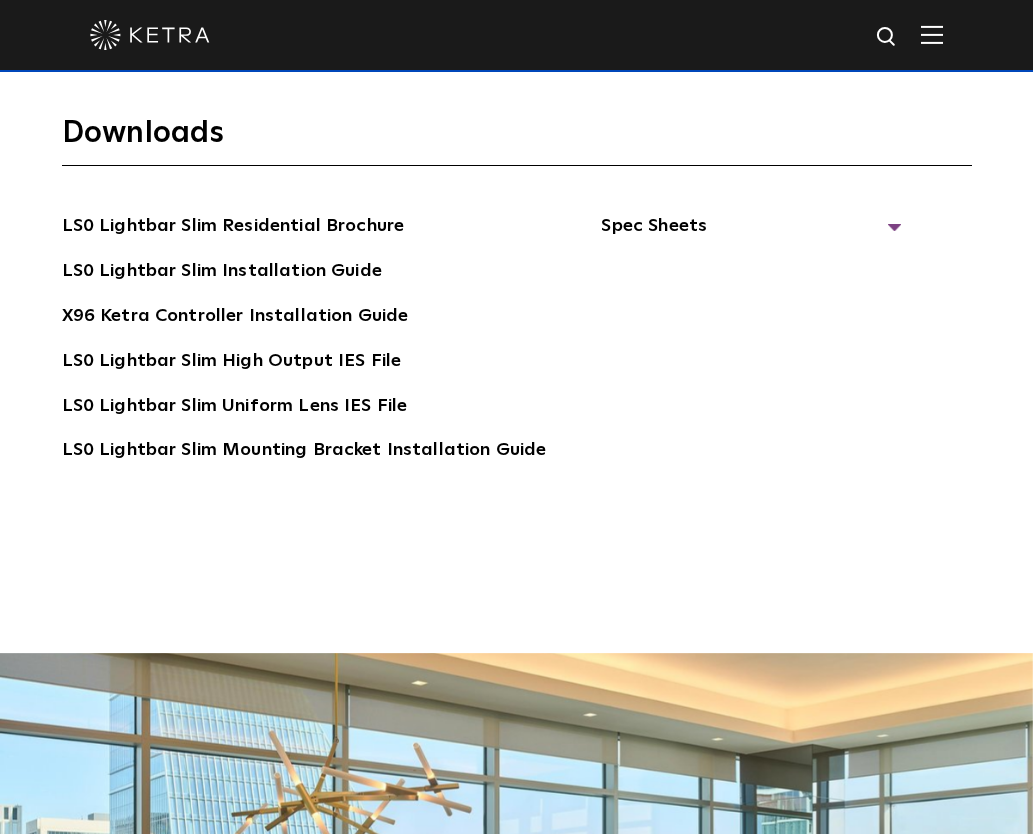scroll, scrollTop: 3809, scrollLeft: 0, axis: vertical 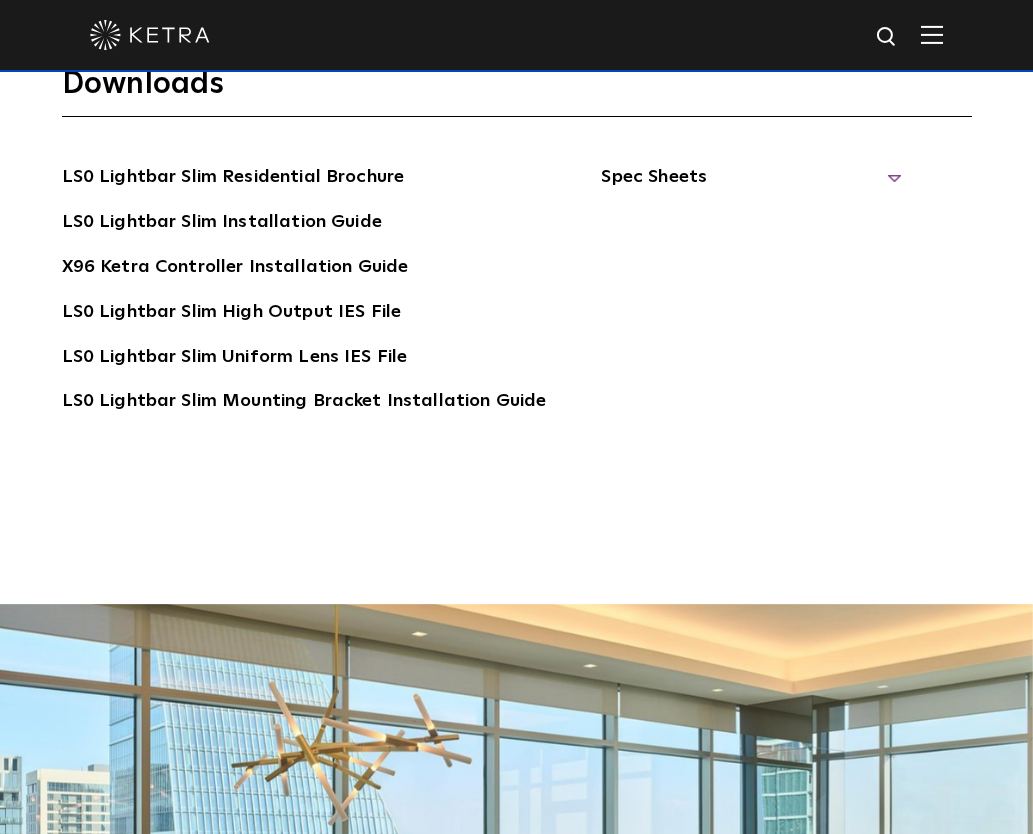click on "Spec Sheets" at bounding box center (751, 185) 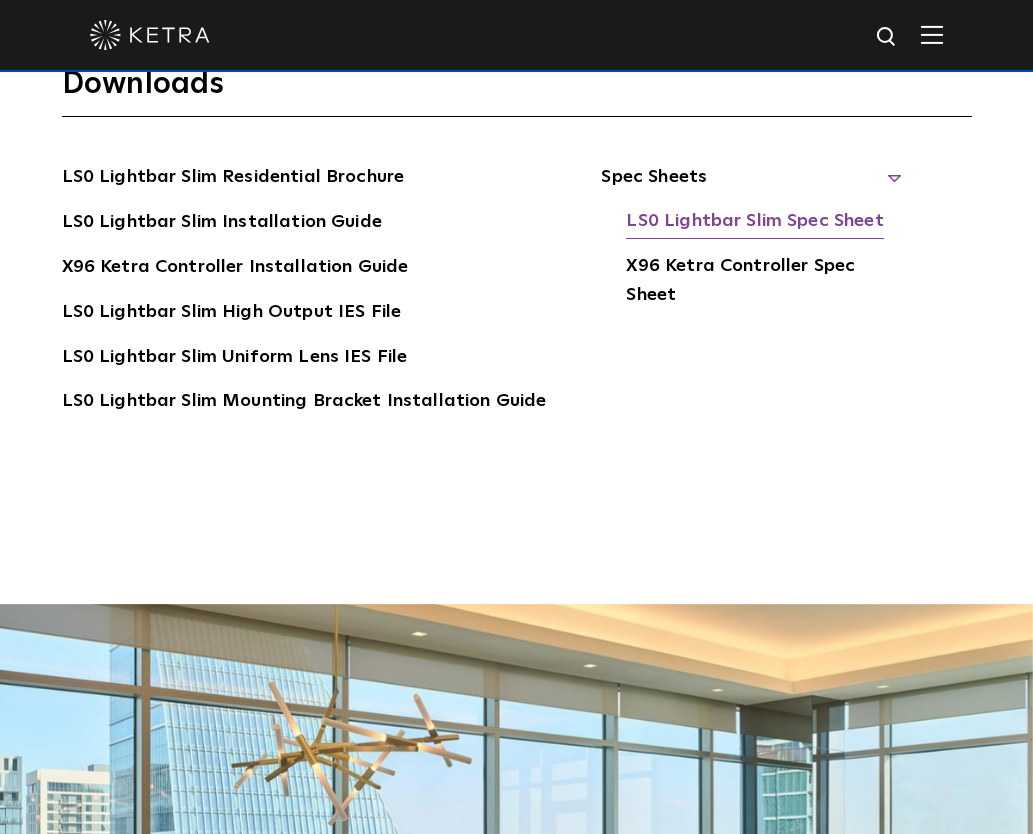 click on "LS0 Lightbar Slim Spec Sheet" at bounding box center [754, 223] 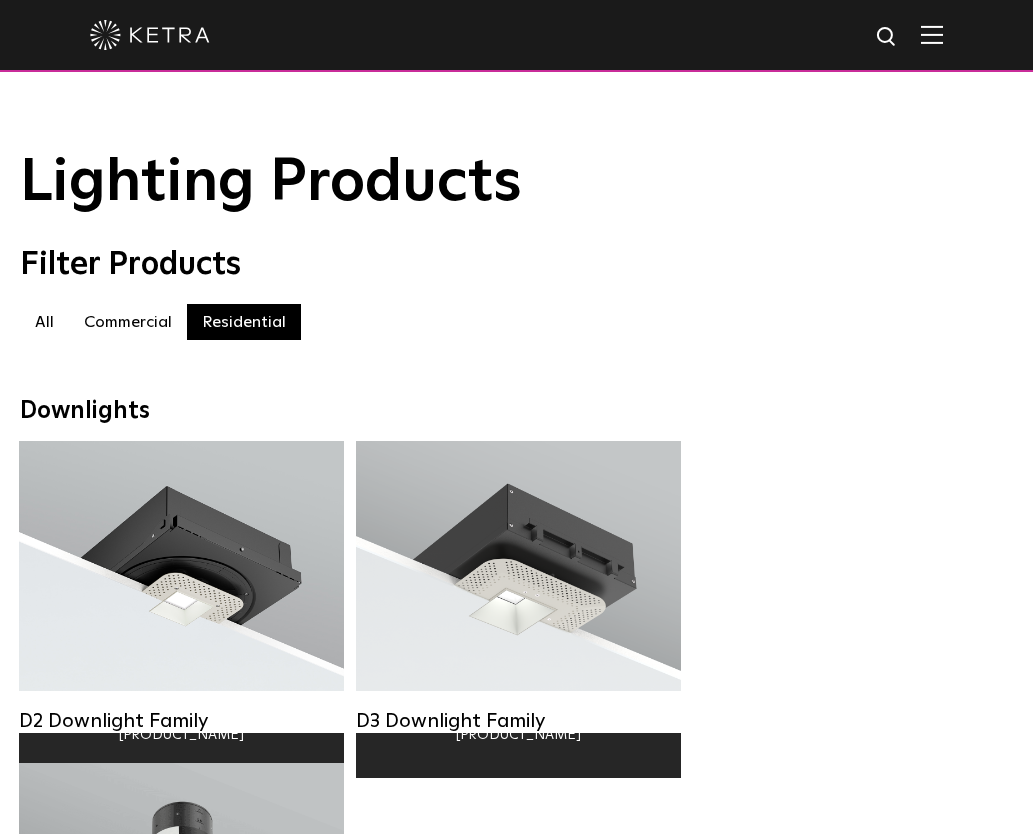 scroll, scrollTop: 761, scrollLeft: 0, axis: vertical 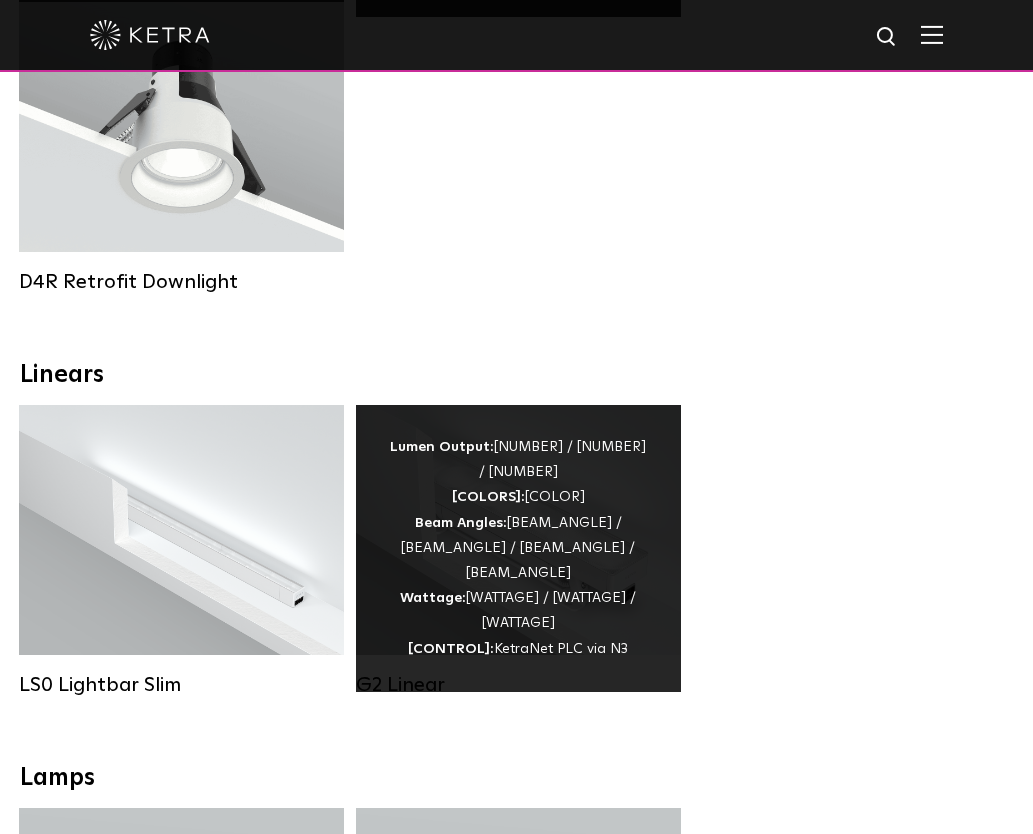 click on "Lumen Output:  400 / 700 / 1000 Colors:  White Beam Angles:  Flood / Graze / Narrow Flood / Wide Flood Wattage:  8W / 11.5W / 17W Control:  KetraNet PLC via N3" at bounding box center [518, 548] 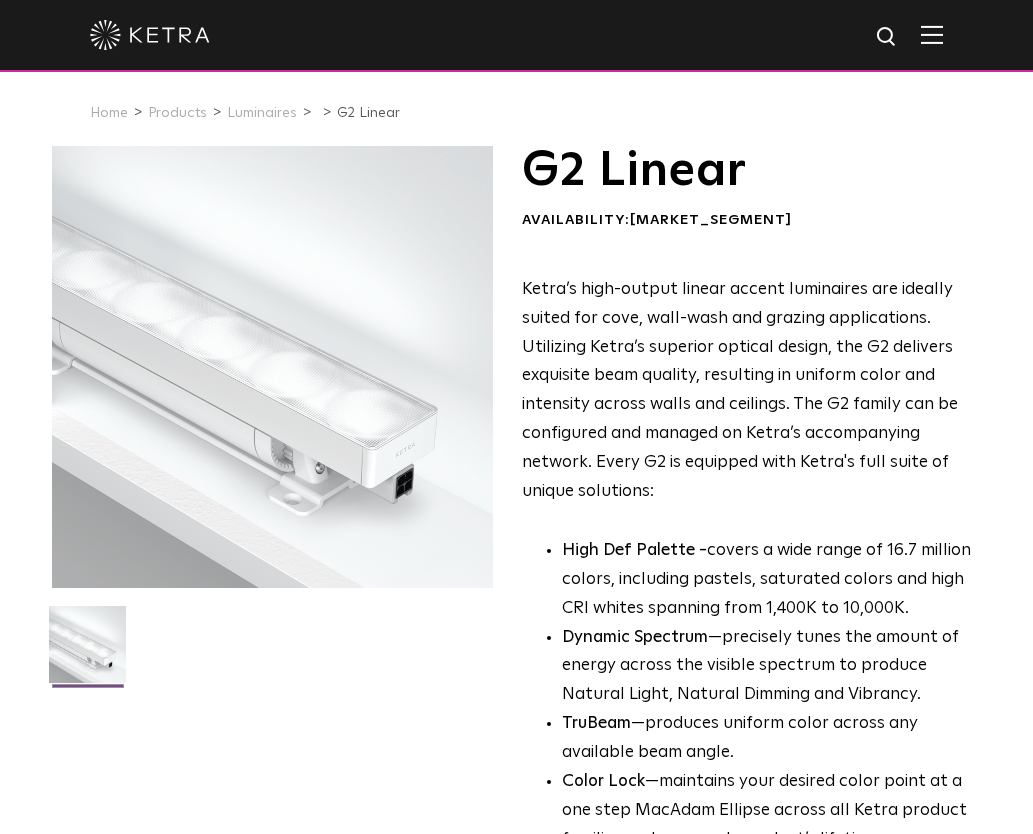 scroll, scrollTop: 0, scrollLeft: 0, axis: both 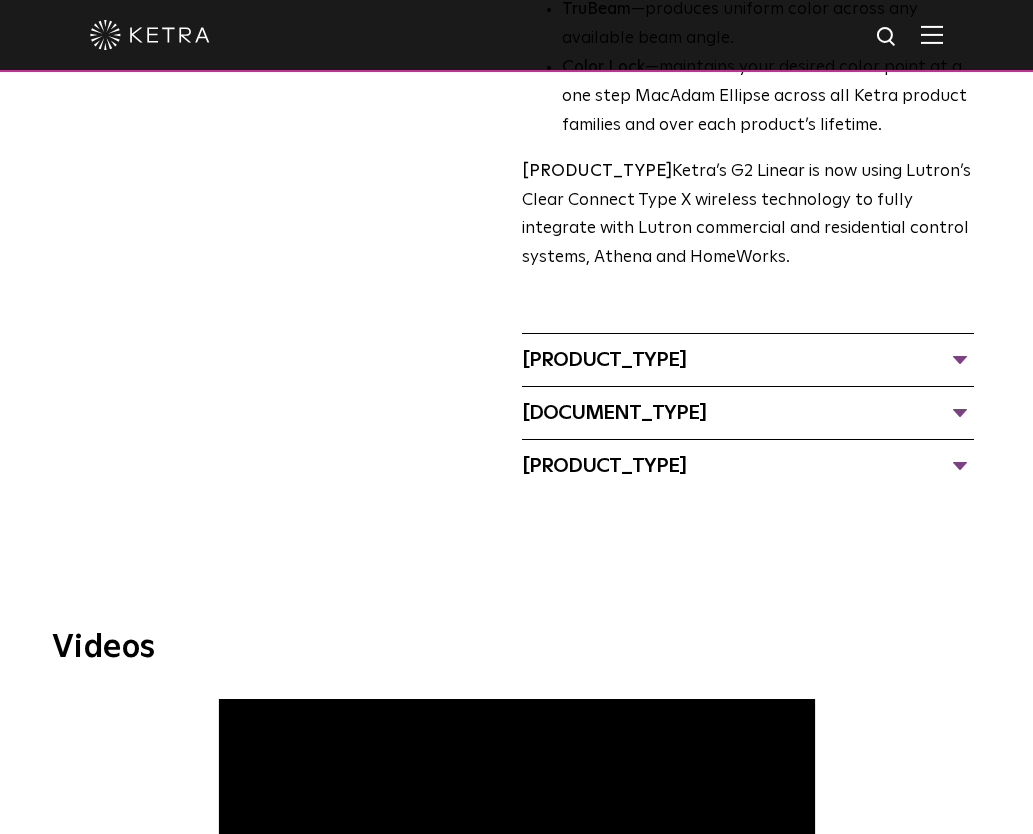 click on "Specifications" at bounding box center [748, 360] 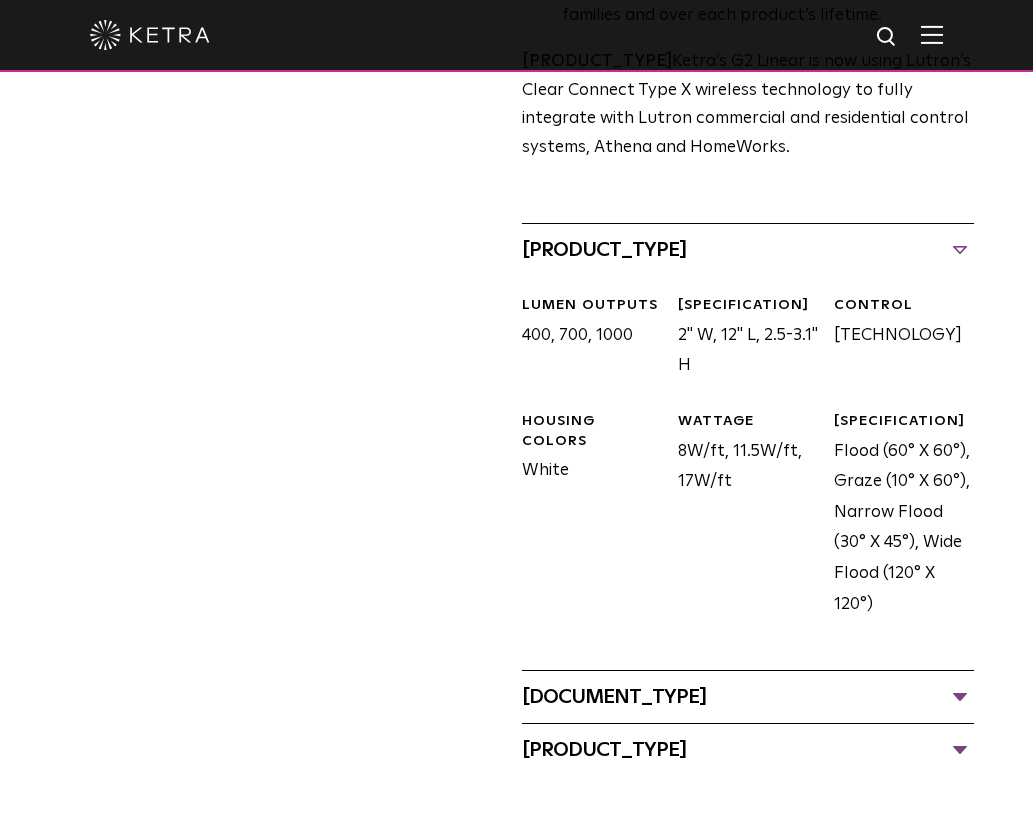 scroll, scrollTop: 1055, scrollLeft: 0, axis: vertical 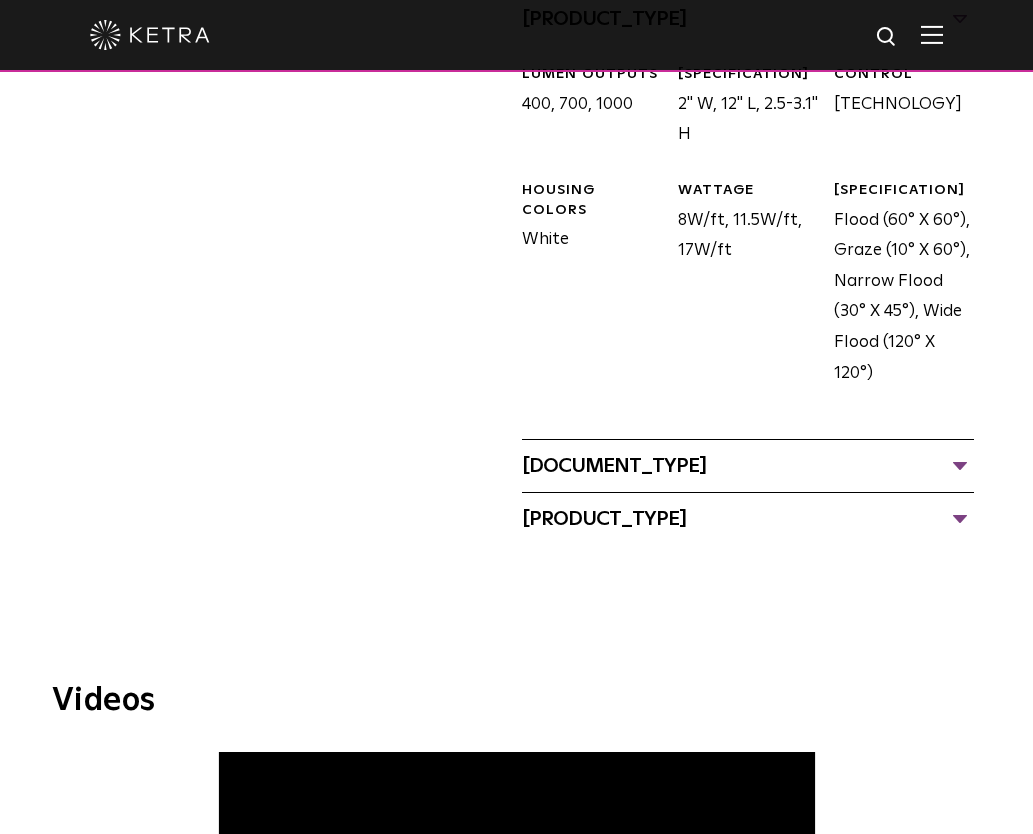 click on "Technical Documents" at bounding box center [748, 466] 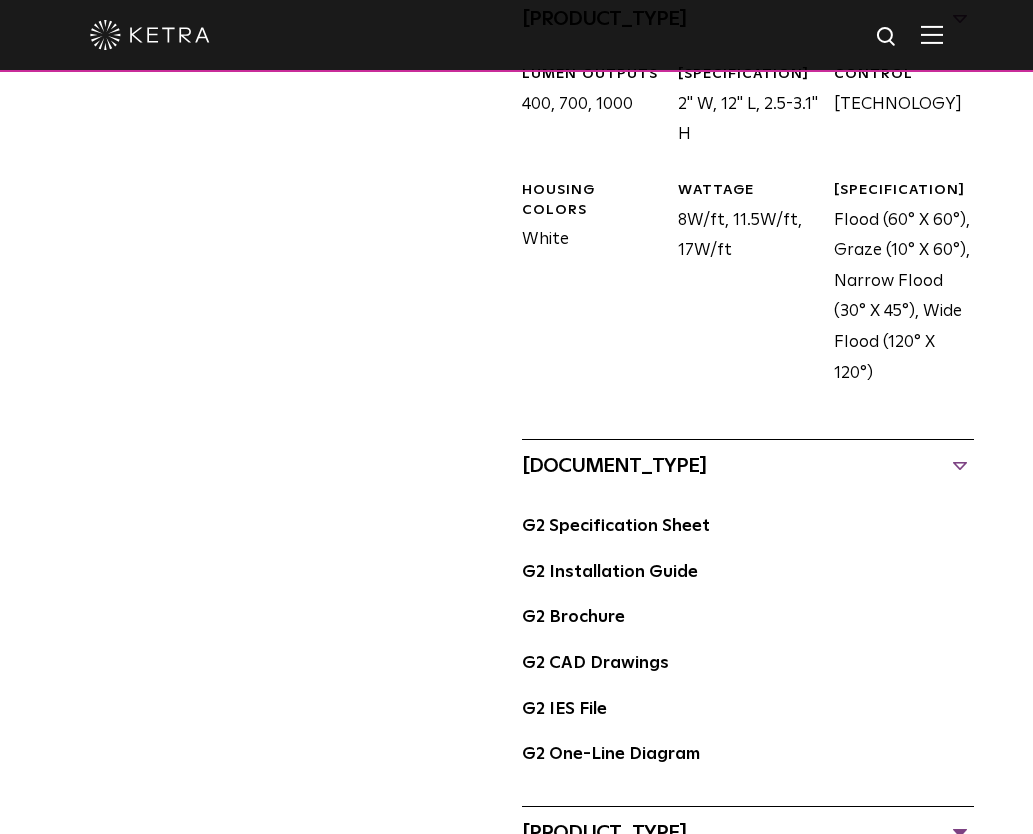 scroll, scrollTop: 1135, scrollLeft: 0, axis: vertical 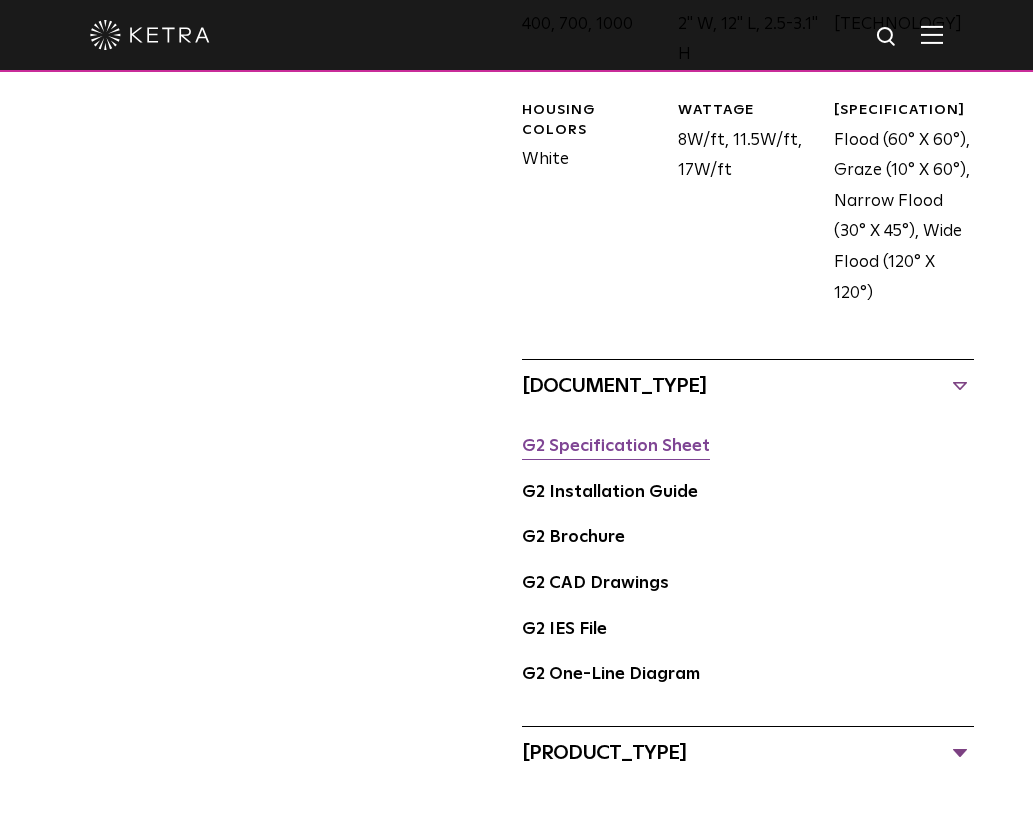 click on "G2 Specification Sheet" at bounding box center [616, 446] 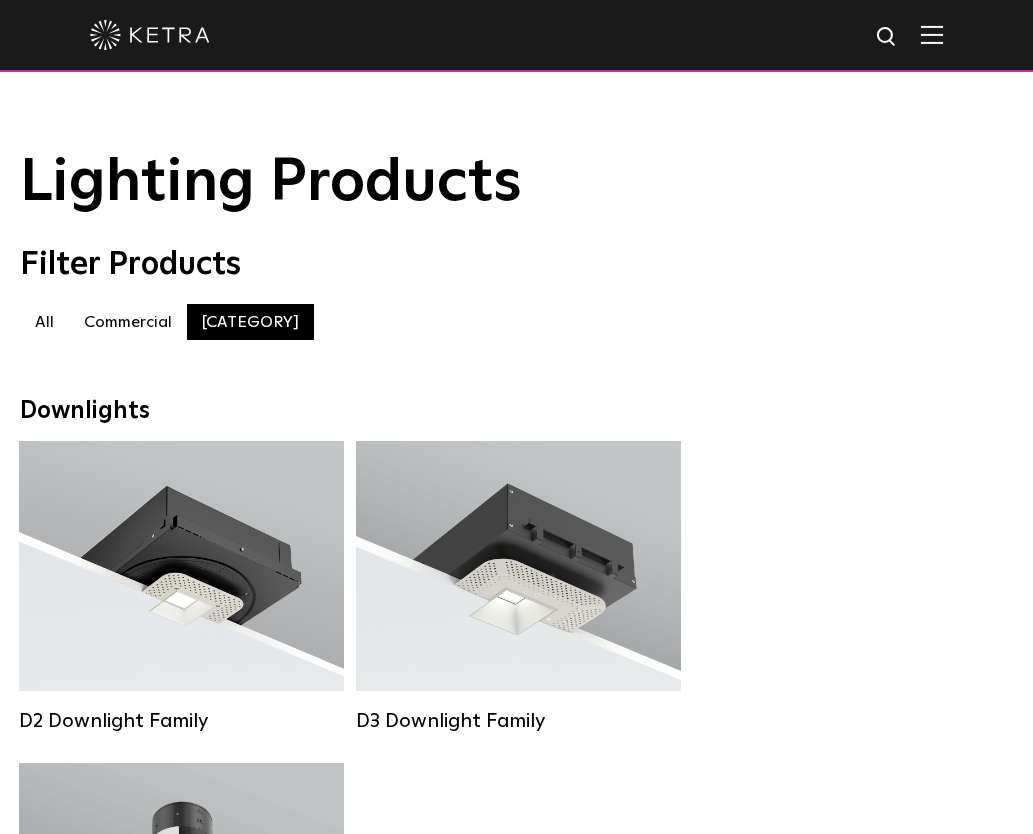 scroll, scrollTop: 761, scrollLeft: 0, axis: vertical 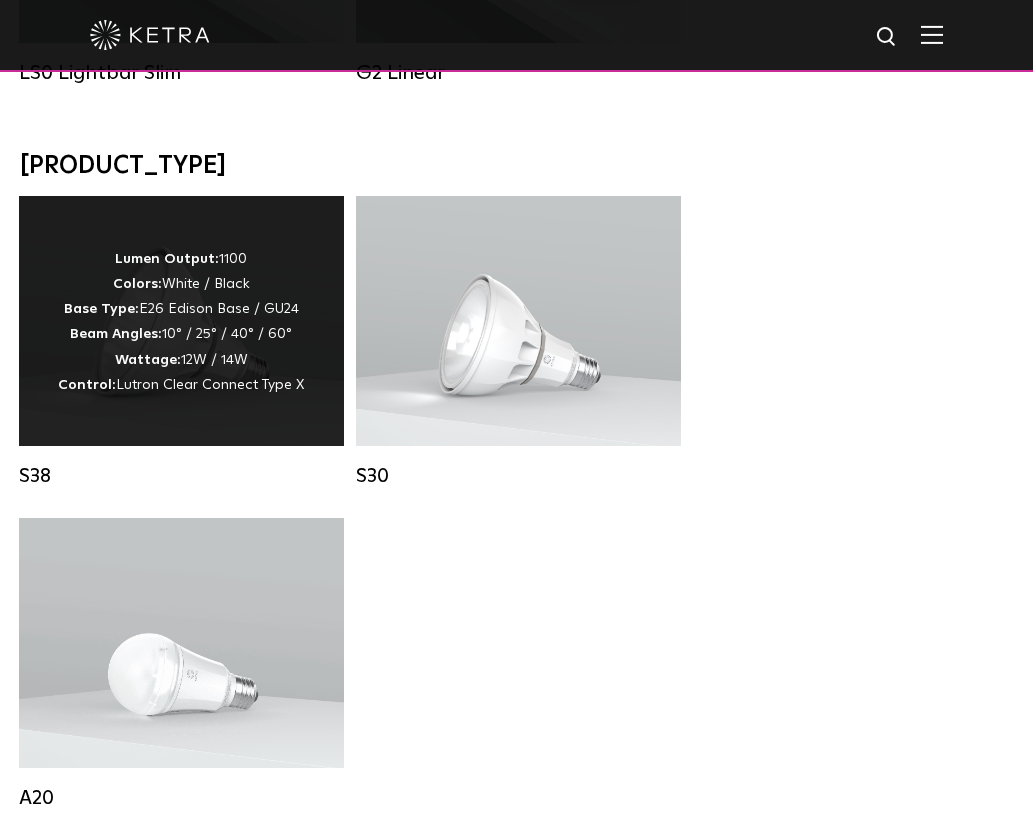 click on "Lumen Output: 1100 Colors: White / Black Base Type: E26 Edison Base / GU24 Beam Angles: 10° / 25° / 40° / 60° Wattage: 12W / 14W Control: Lutron Clear Connect Type X" at bounding box center (181, 321) 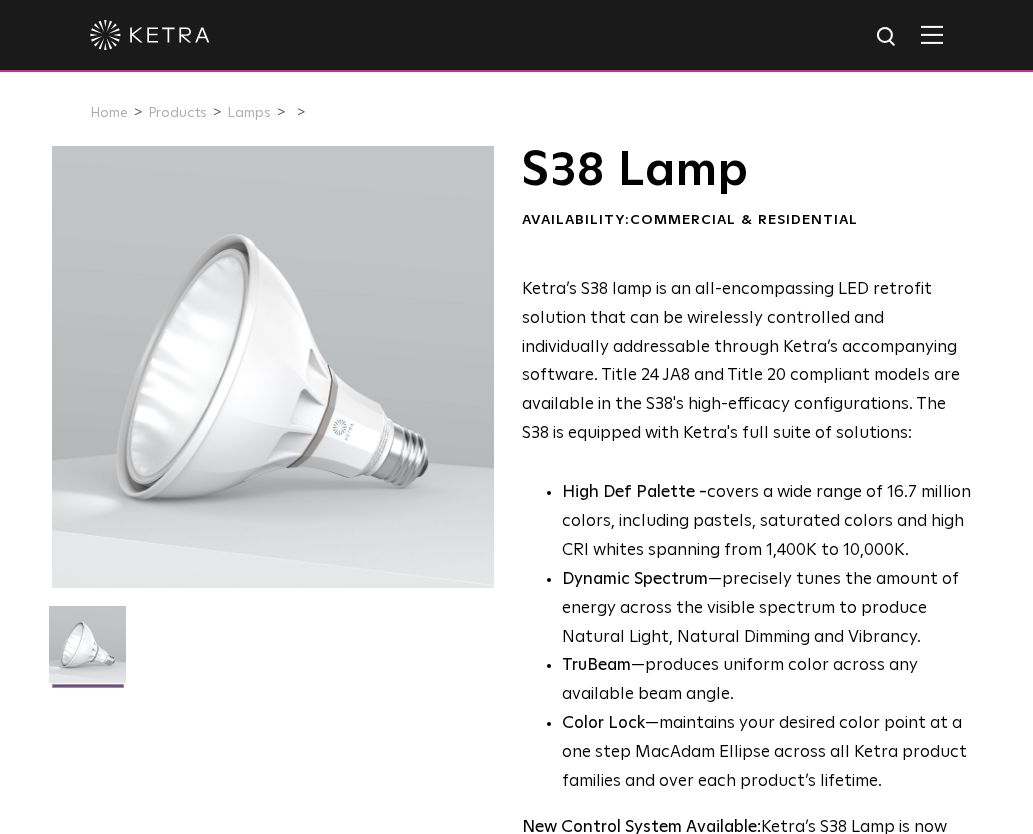 scroll, scrollTop: 0, scrollLeft: 0, axis: both 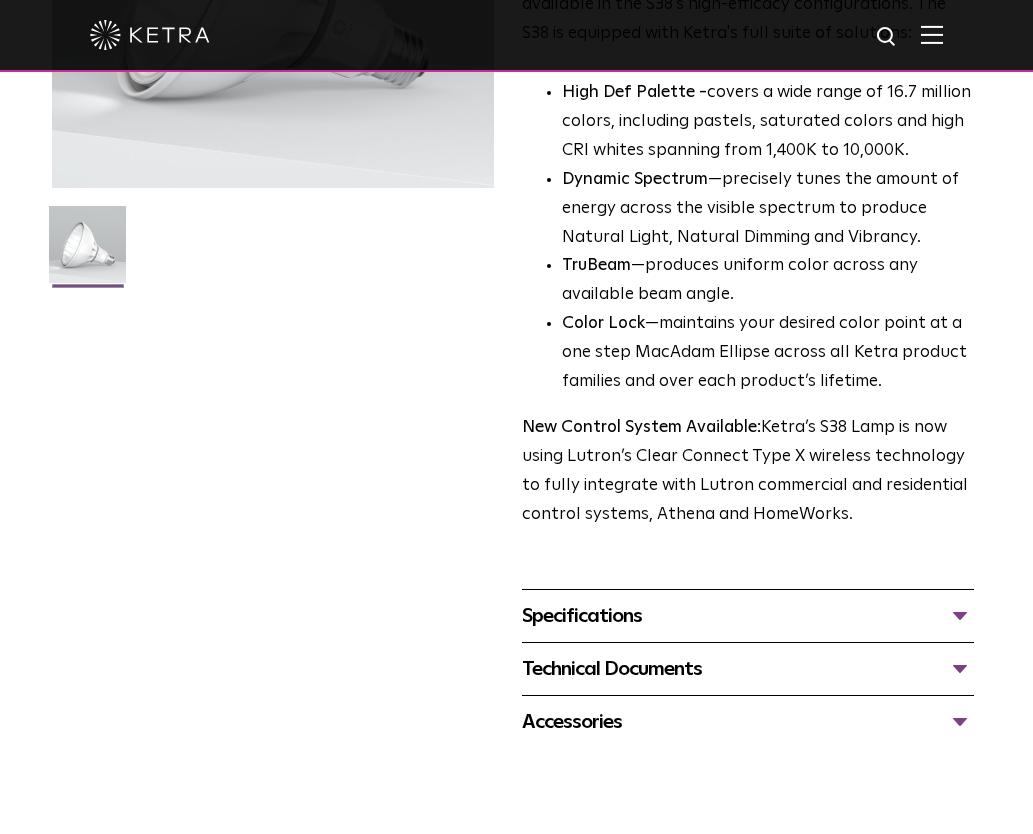 click on "Specifications" at bounding box center [748, 616] 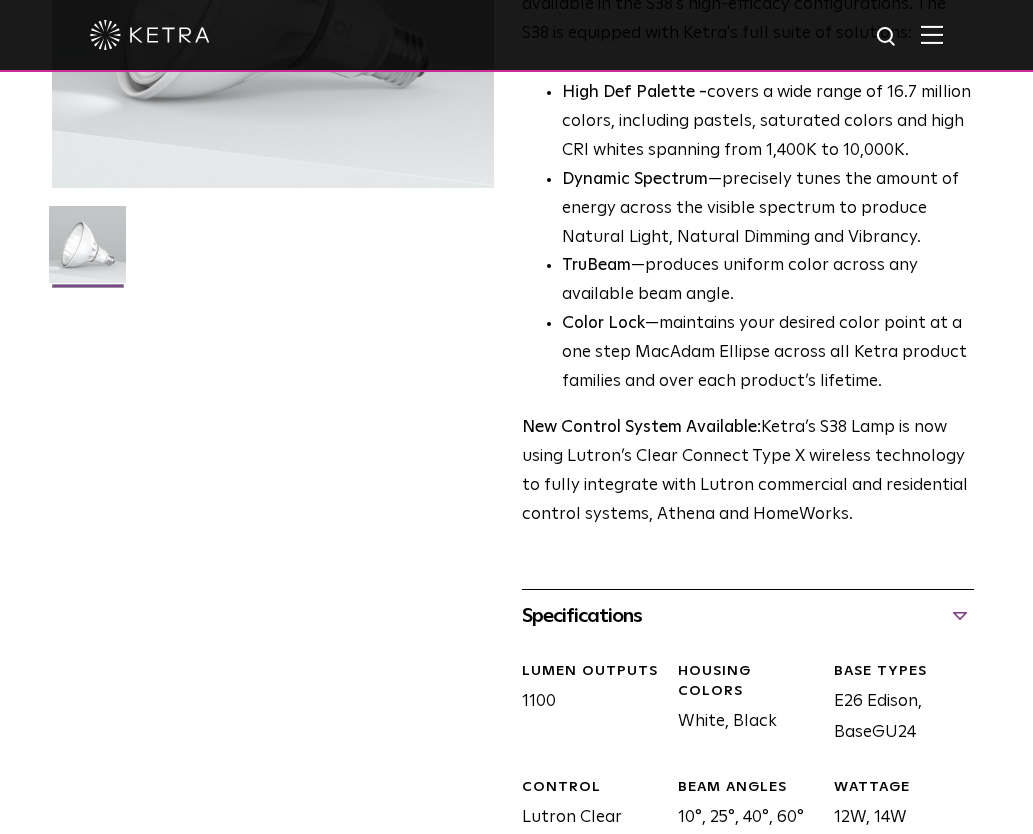 click on "Specifications" at bounding box center [748, 616] 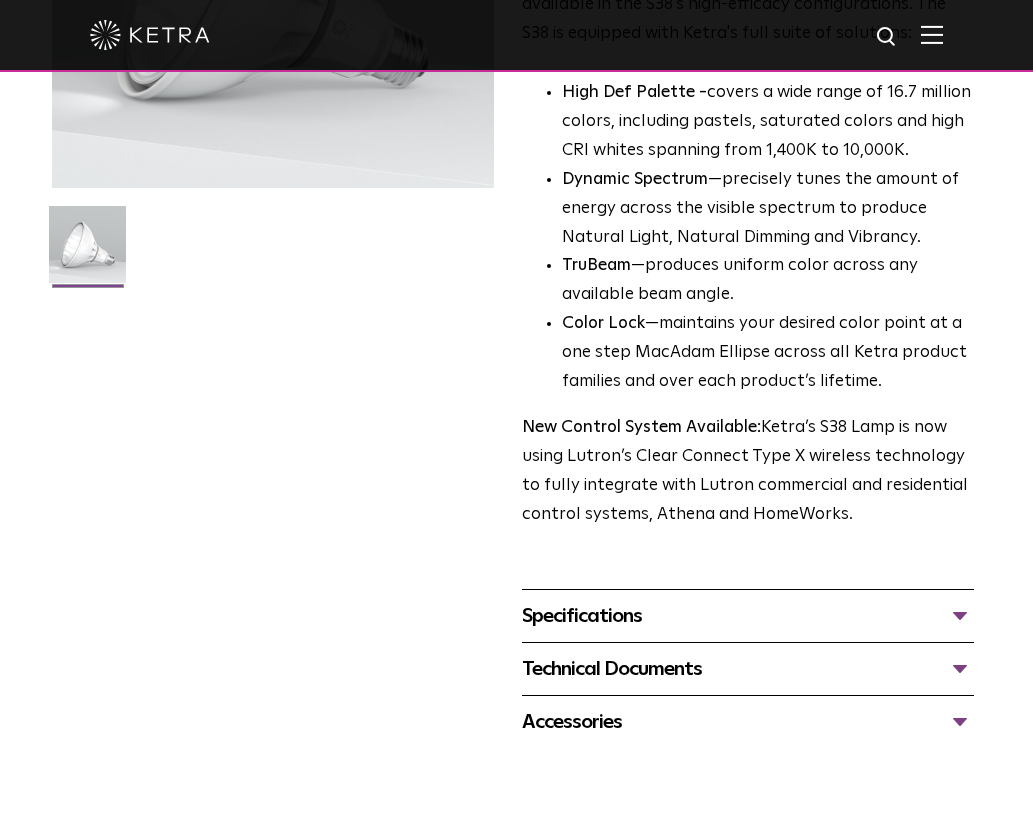 click on "Technical Documents" at bounding box center (748, 669) 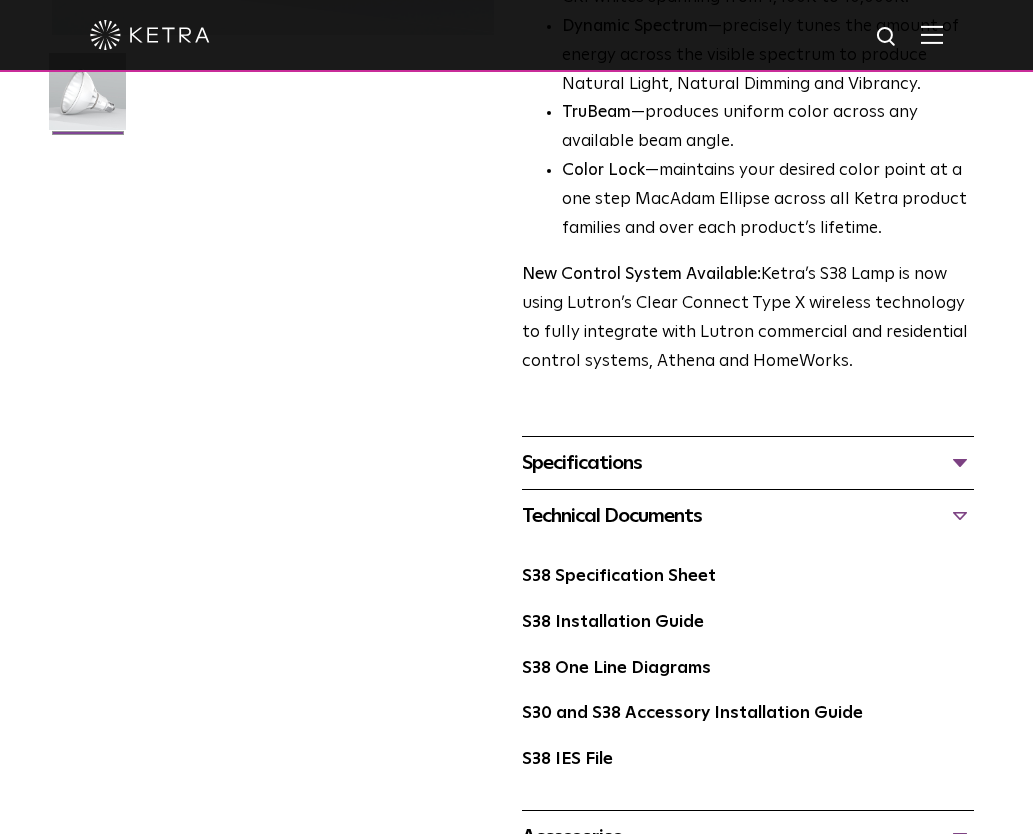 scroll, scrollTop: 656, scrollLeft: 0, axis: vertical 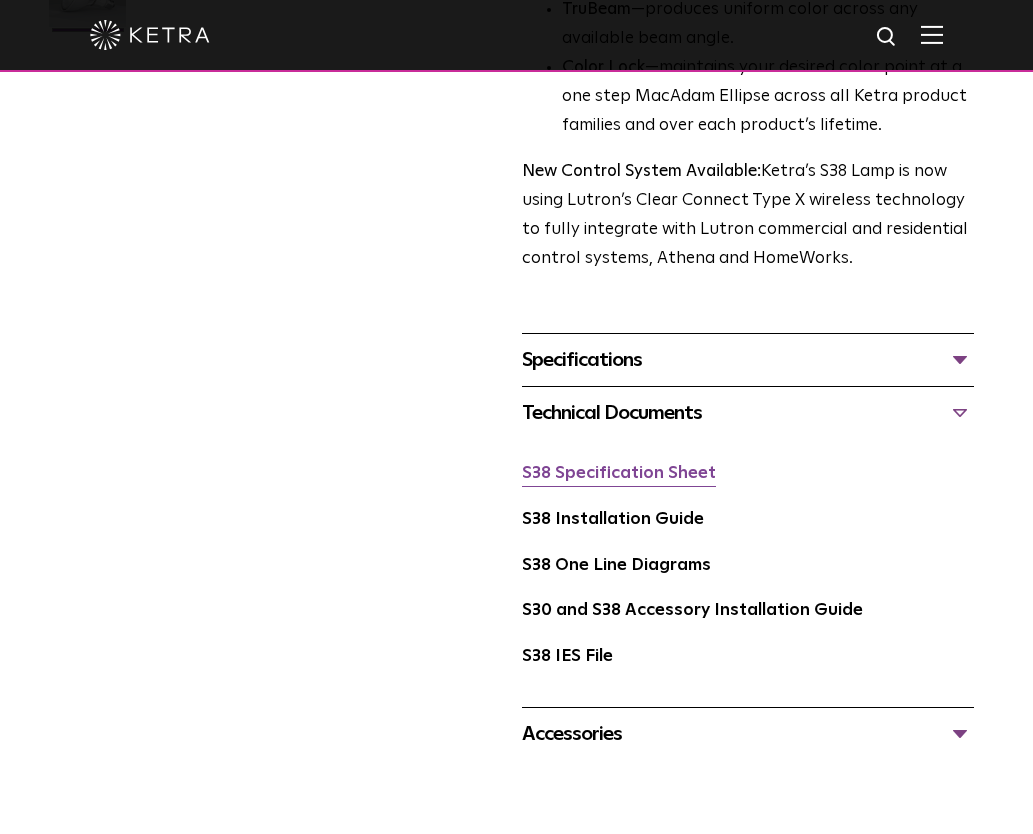 click on "S38 Specification Sheet" at bounding box center (619, 473) 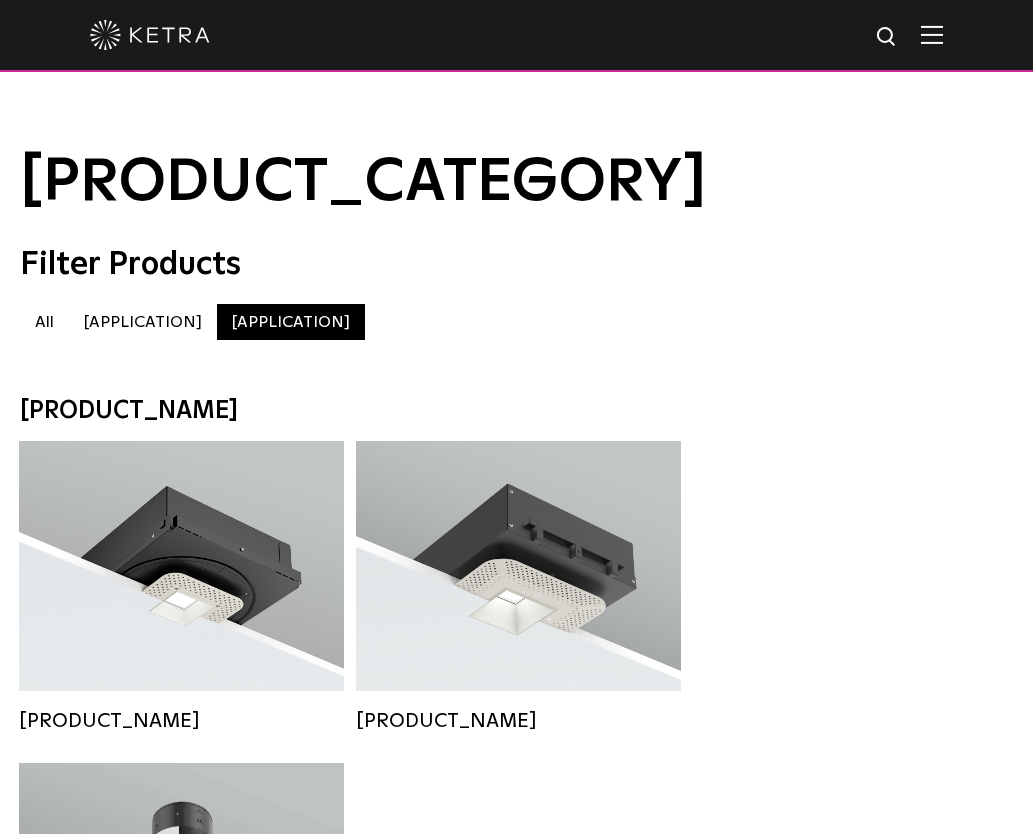 scroll, scrollTop: 1580, scrollLeft: 0, axis: vertical 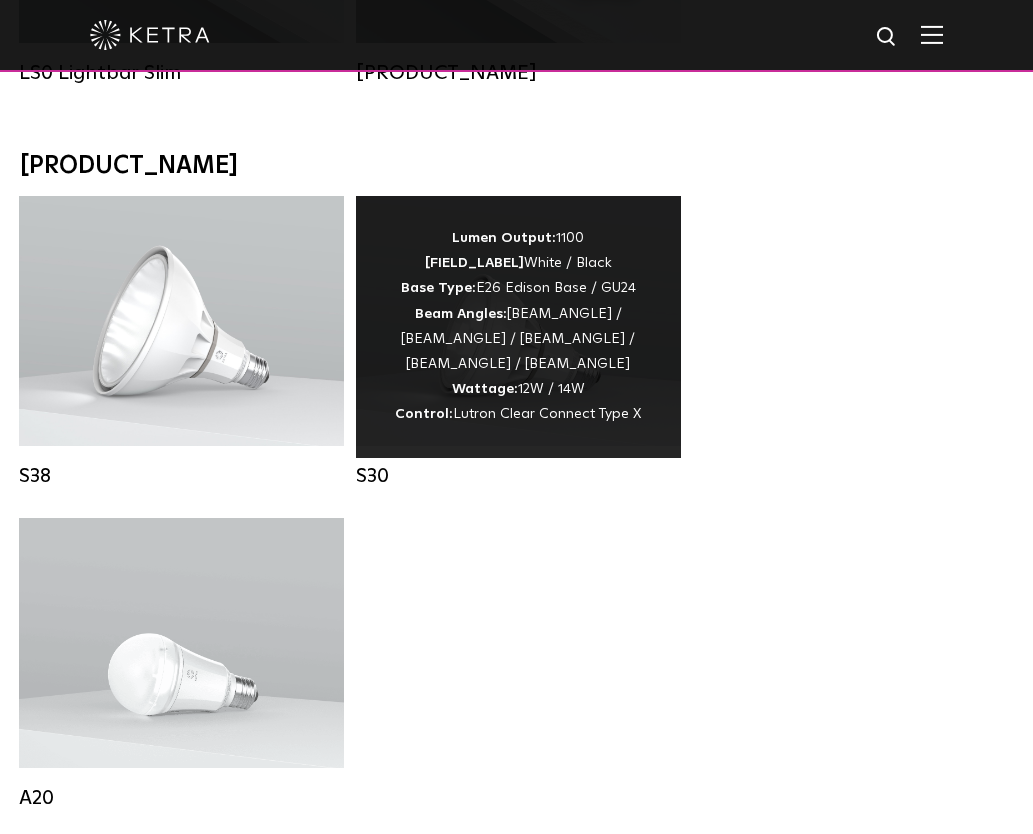 click on "[PRODUCT_NAME] [LUMEN_OUTPUT] [COLORS] [BASE_TYPE] [BEAM_ANGLES] [WATTAGE] [CONTROL_TYPE]" at bounding box center (518, 327) 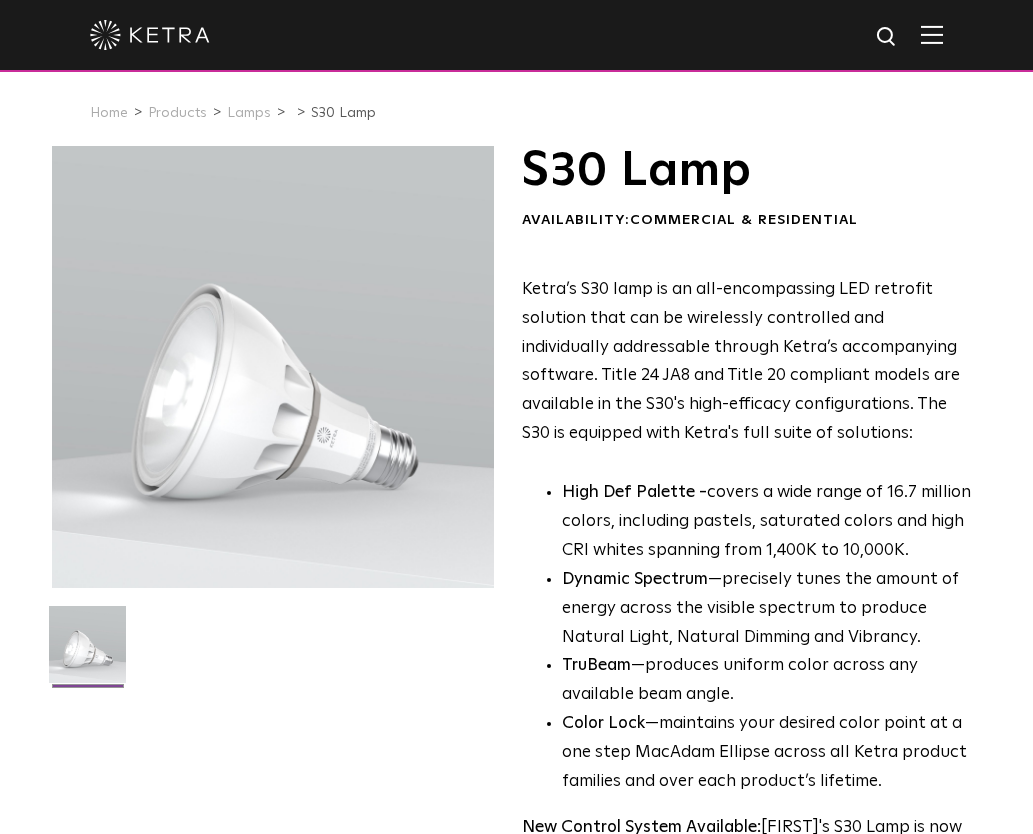 scroll, scrollTop: 0, scrollLeft: 0, axis: both 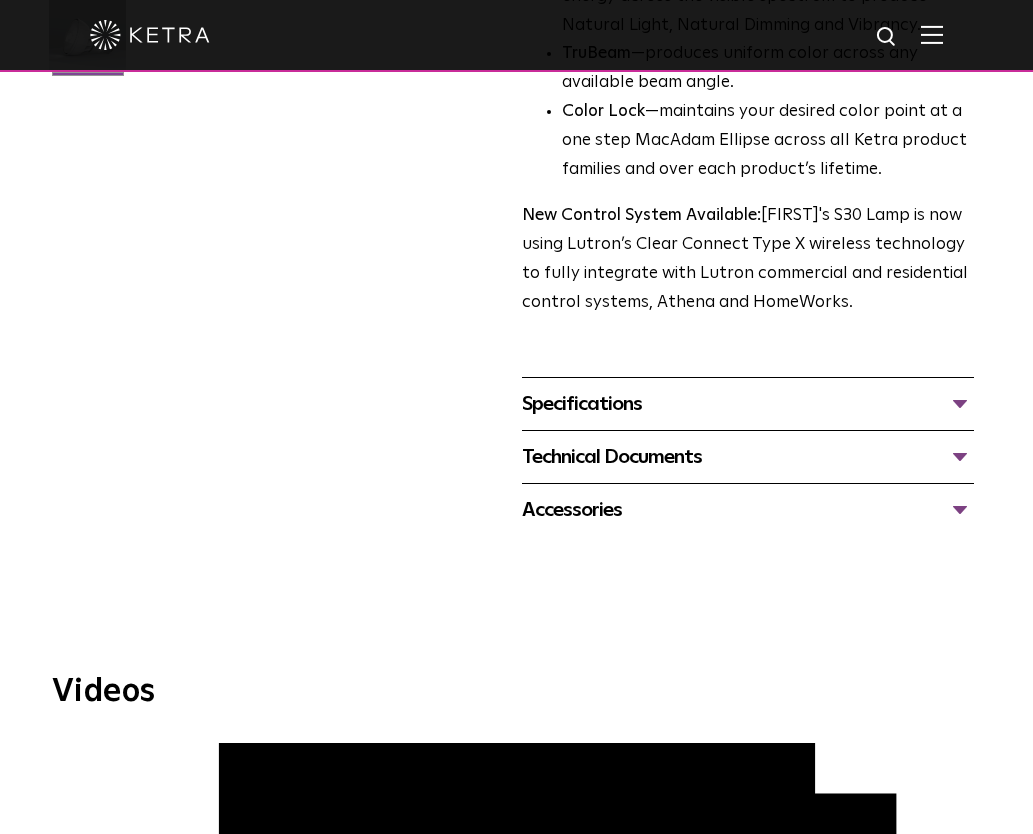 click on "Technical Documents" at bounding box center (748, 457) 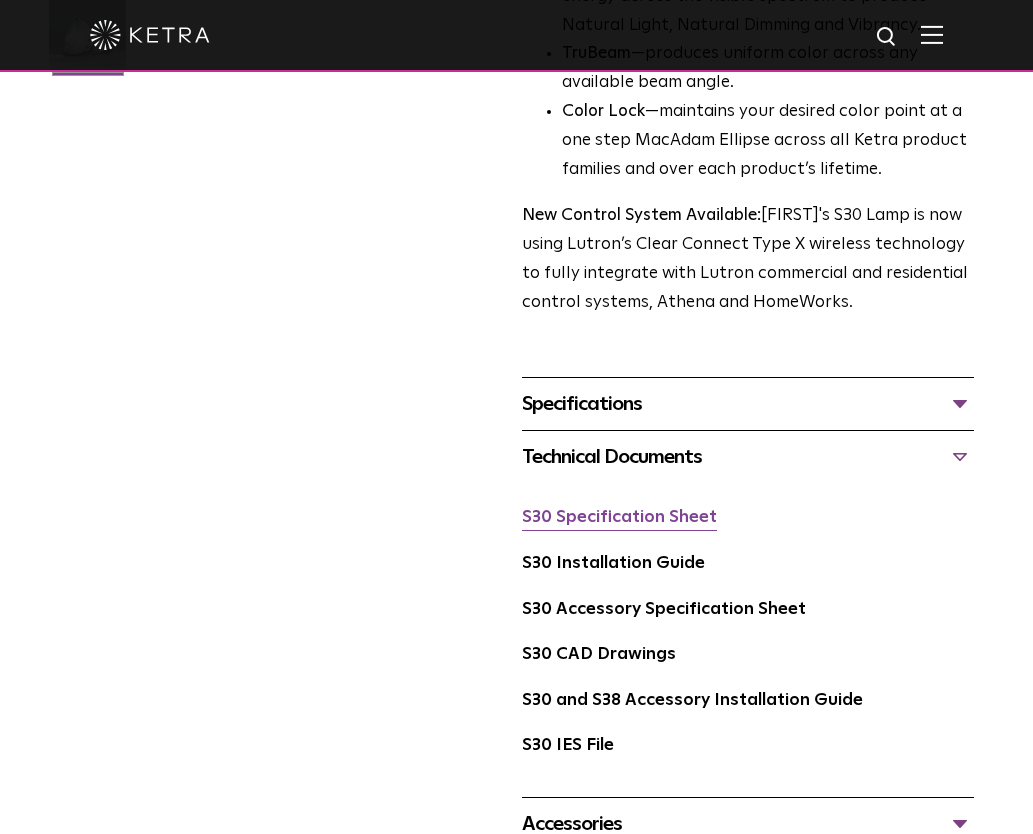 click on "S30 Specification Sheet" at bounding box center [619, 517] 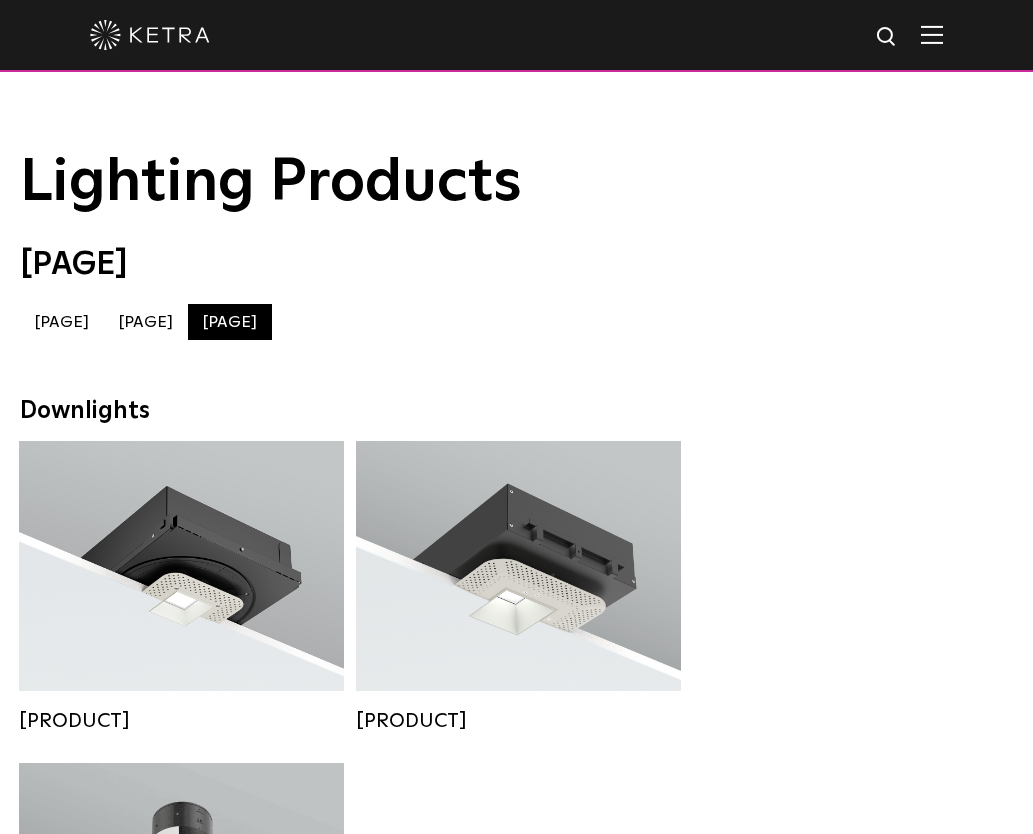 scroll, scrollTop: 1580, scrollLeft: 0, axis: vertical 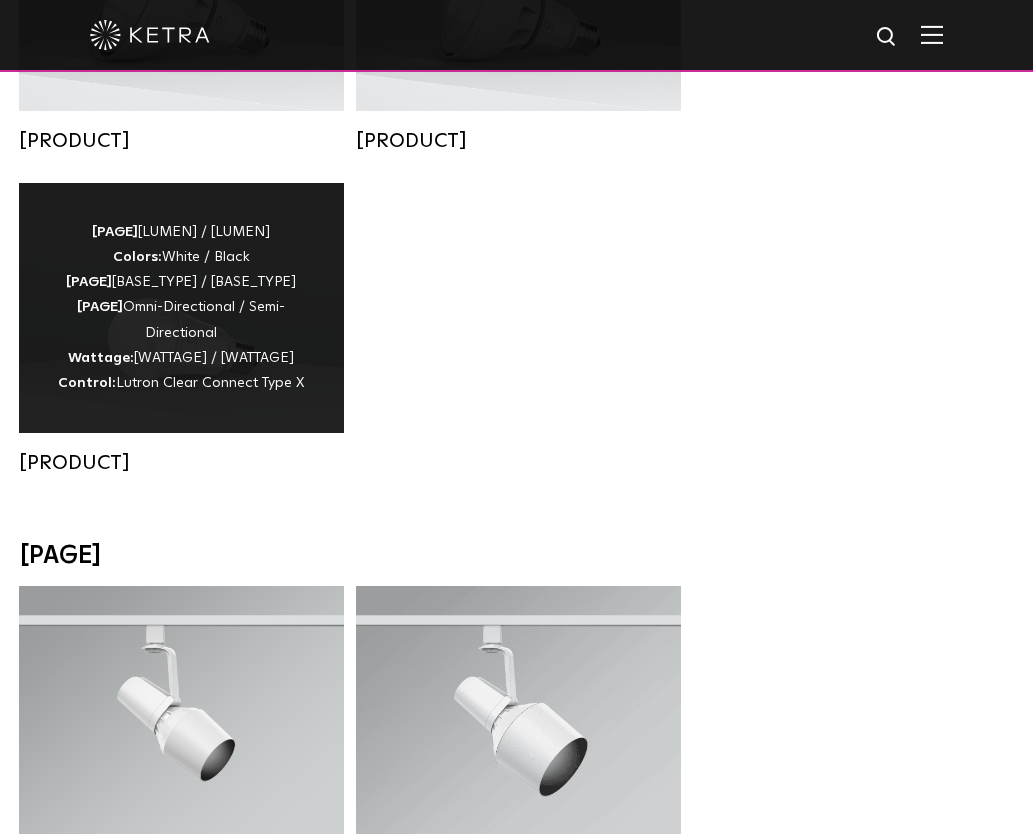 click on "Lumen Output:  [LUMEN] / [LUMEN] Colors:  [COLOR] / [COLOR] Base Type:  [BASE_TYPE] / [BASE_TYPE] Beam Angles:  [BEAM_ANGLE] / [BEAM_ANGLE] Wattage:  [WATTAGE] / [WATTAGE] Control:  [CONTROL_TYPE]" at bounding box center [181, 308] 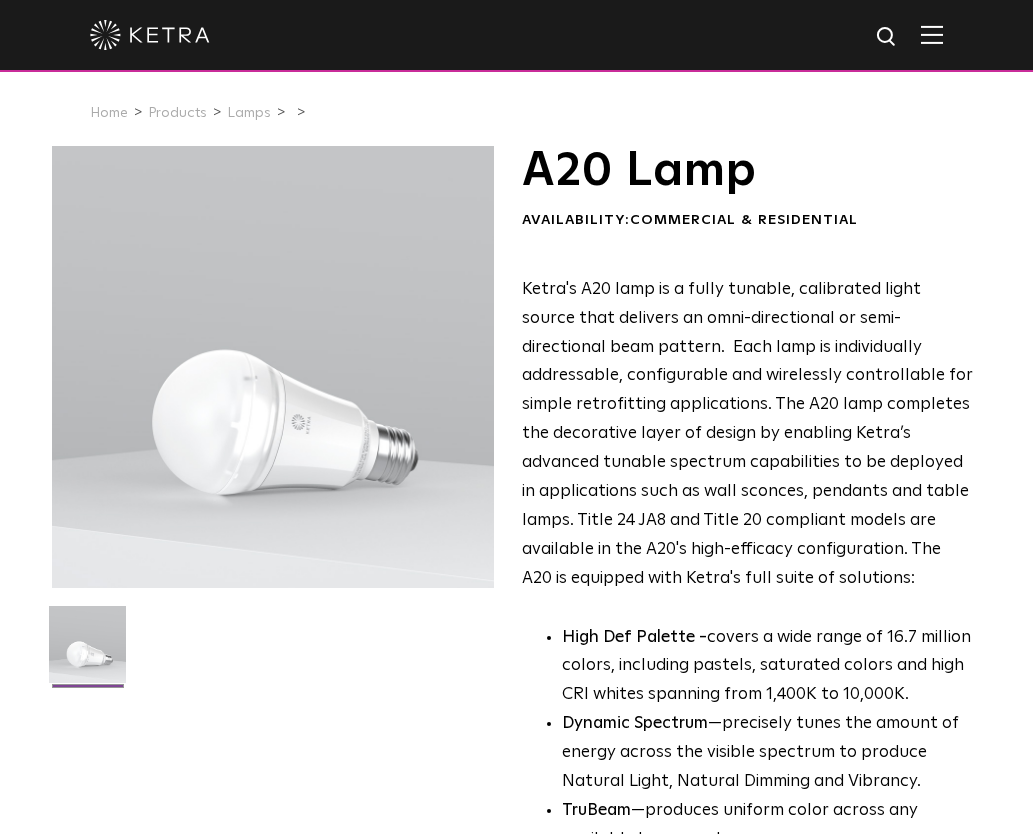 scroll, scrollTop: 0, scrollLeft: 0, axis: both 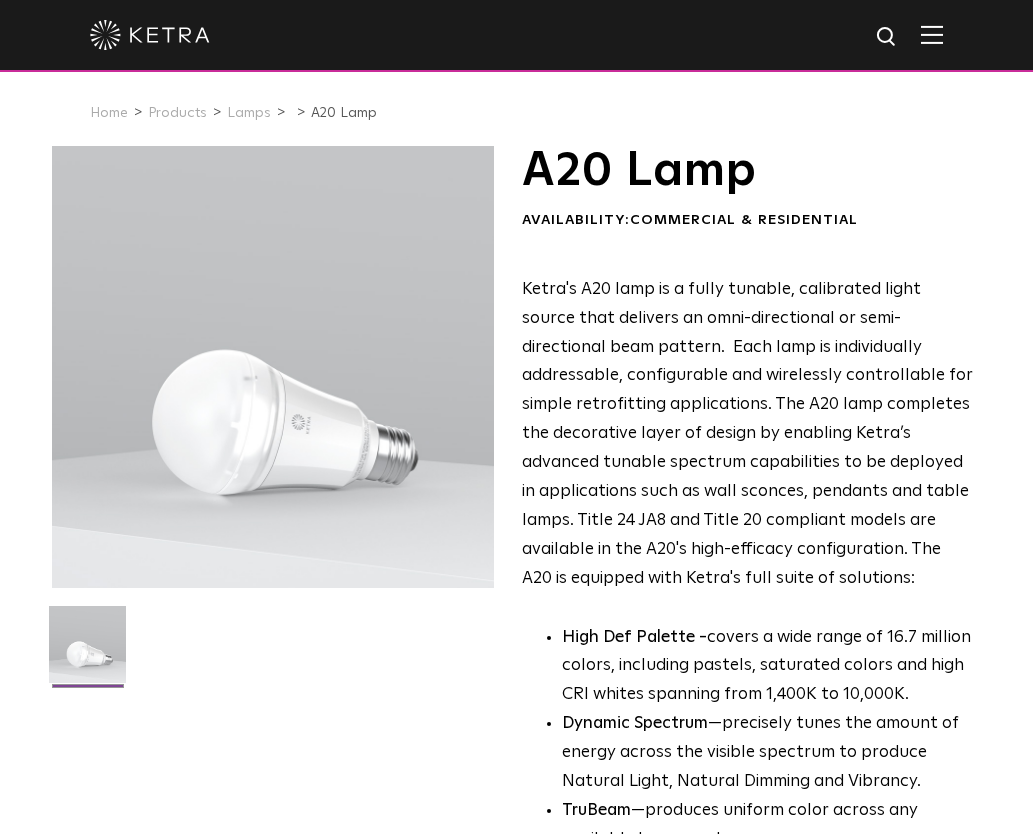 click at bounding box center (932, 34) 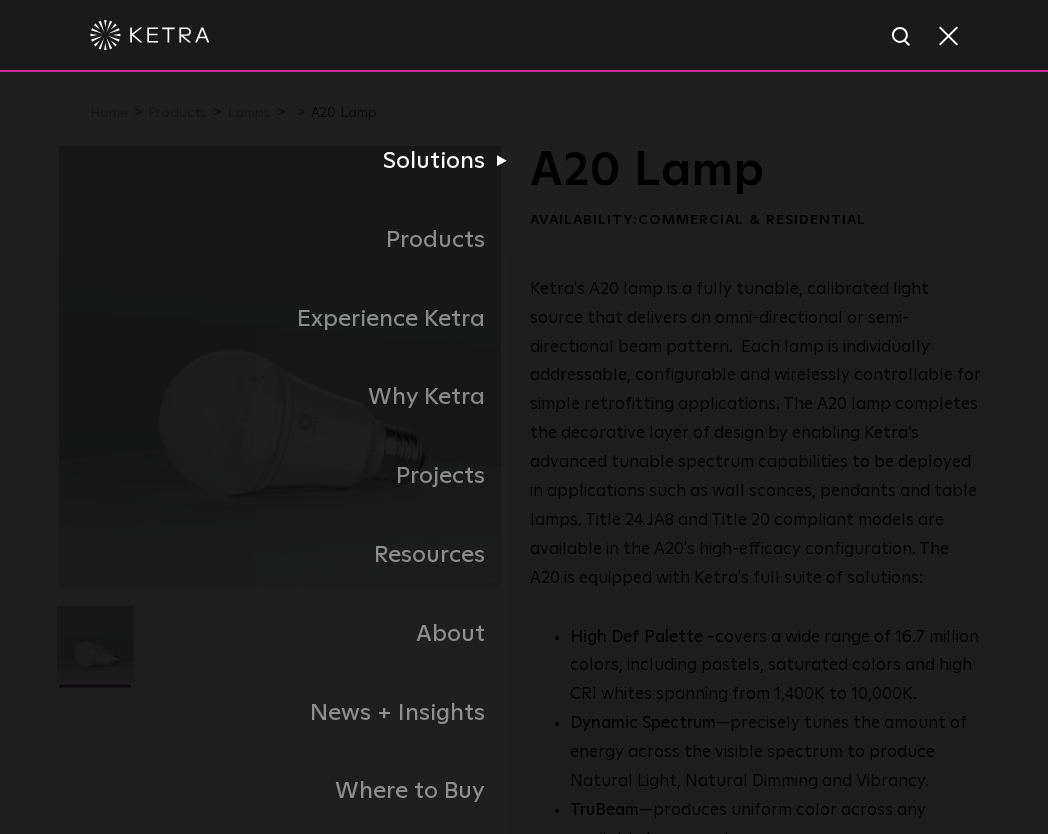 click on "Solutions
Commercial
Residential" at bounding box center (524, 161) 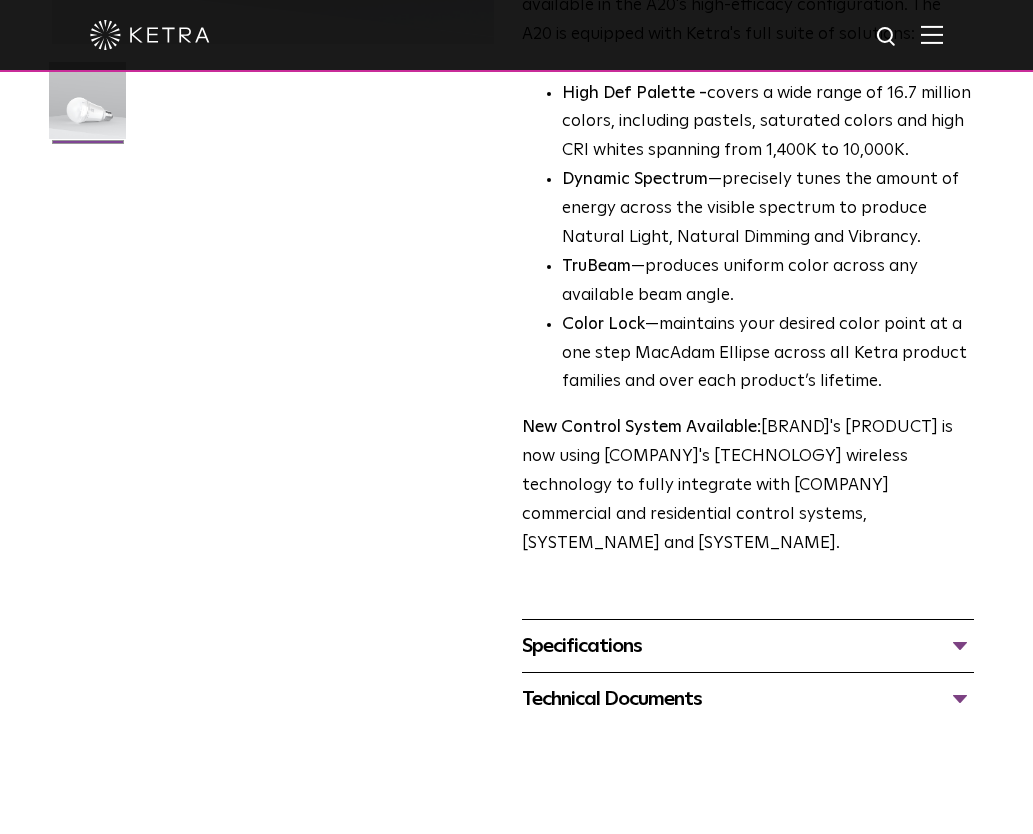 scroll, scrollTop: 792, scrollLeft: 0, axis: vertical 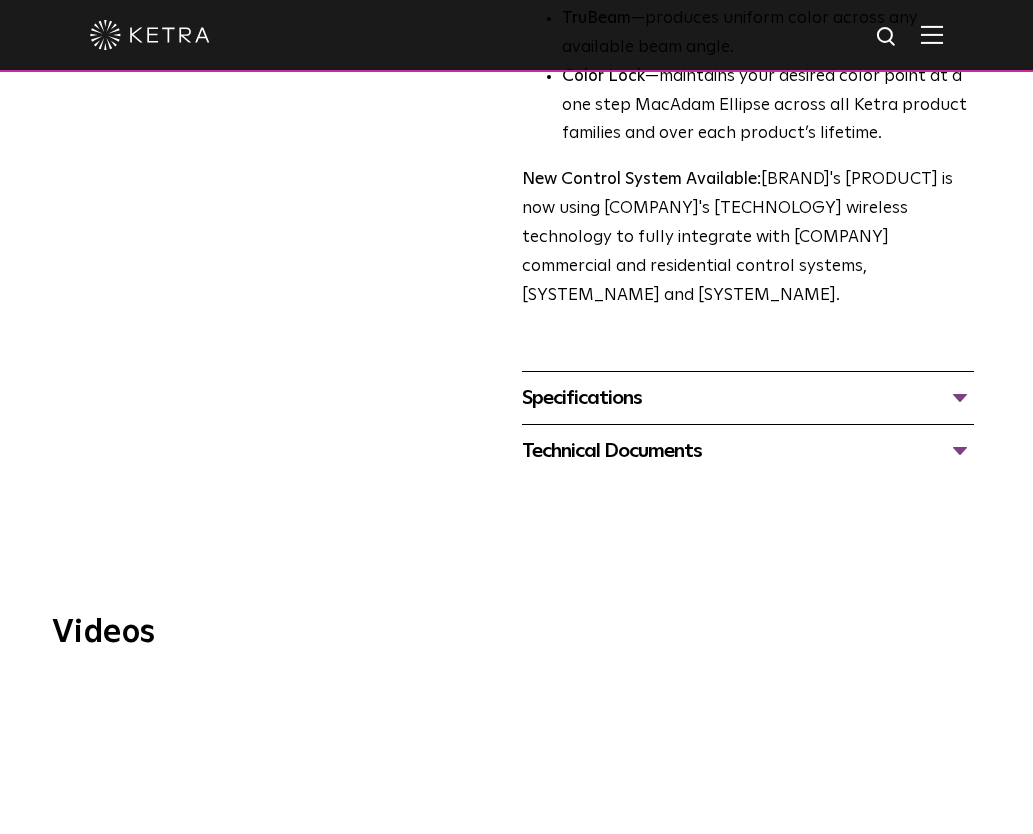 click on "Technical Documents" at bounding box center (748, 451) 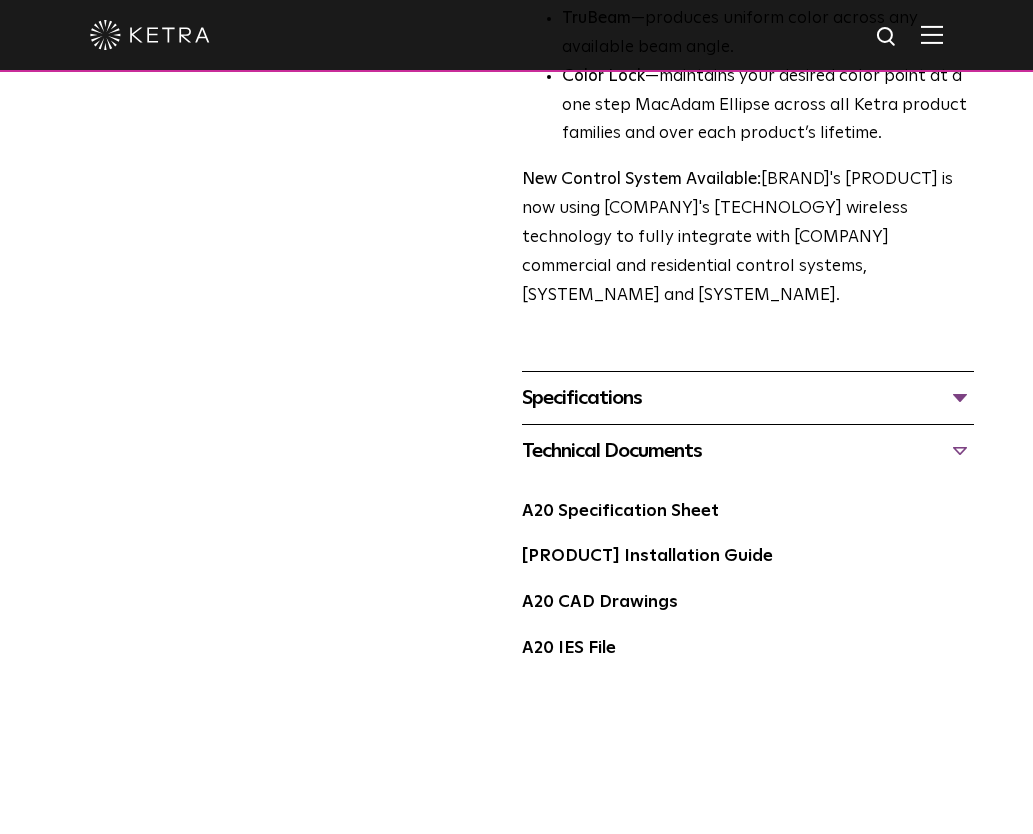 scroll, scrollTop: 818, scrollLeft: 0, axis: vertical 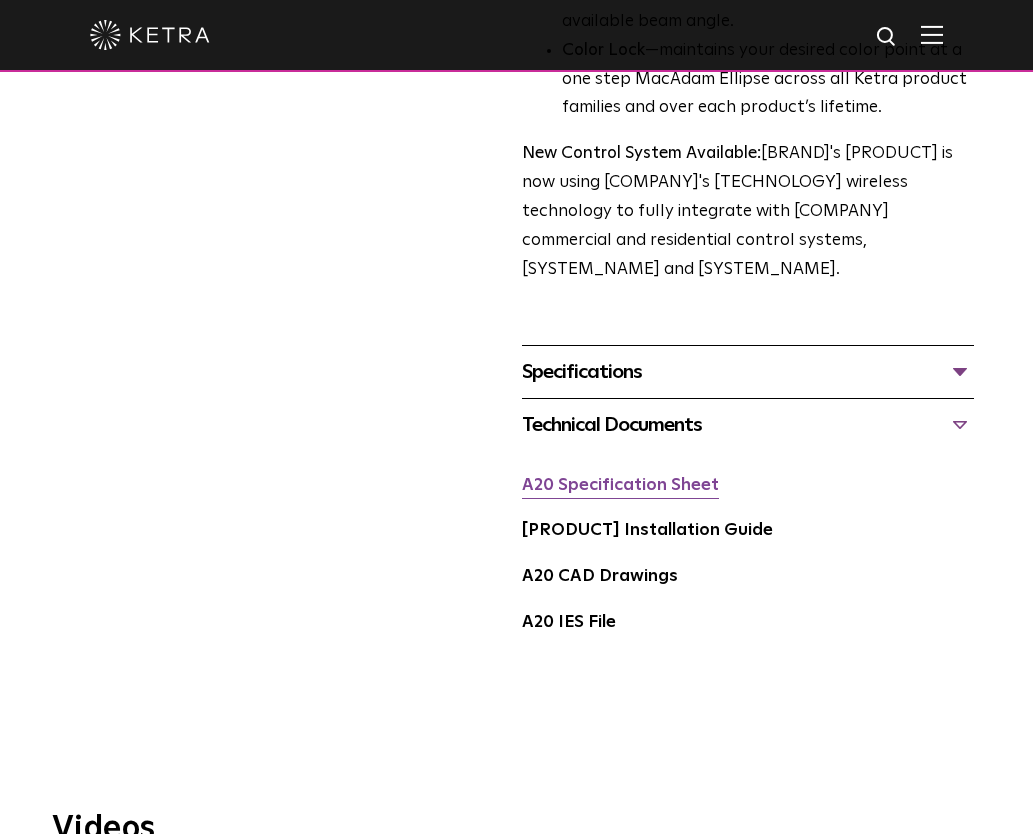 click on "A20 Specification Sheet" at bounding box center (620, 485) 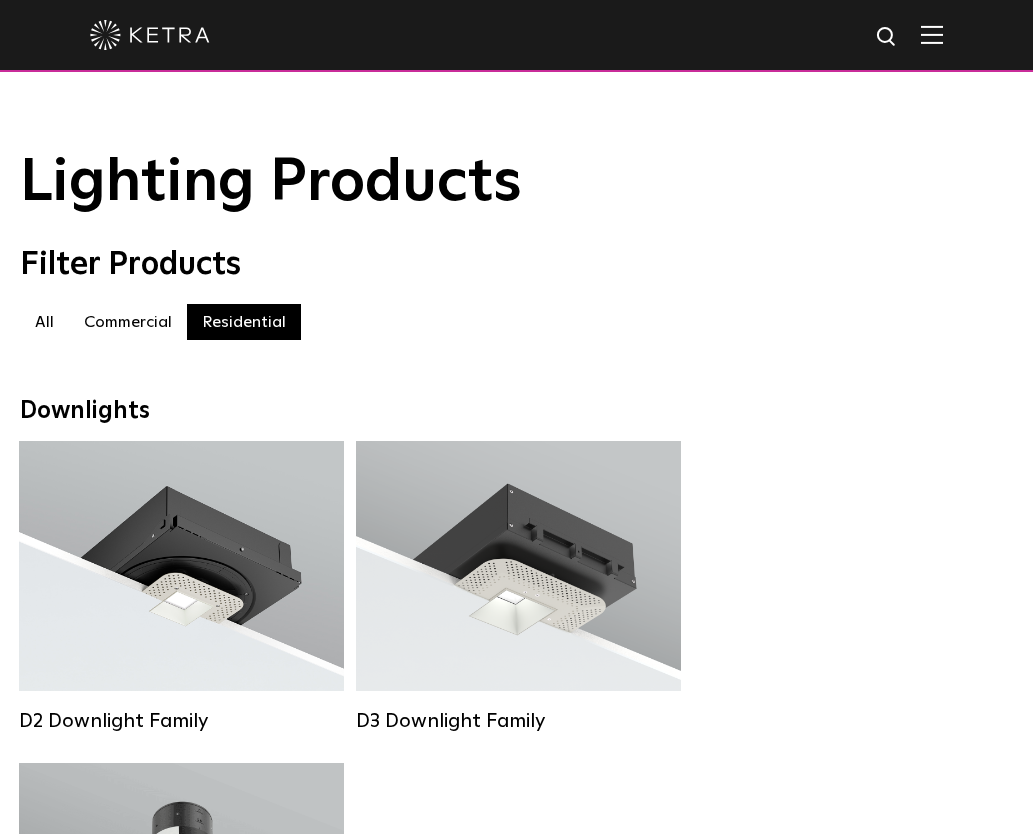 scroll, scrollTop: 2713, scrollLeft: 0, axis: vertical 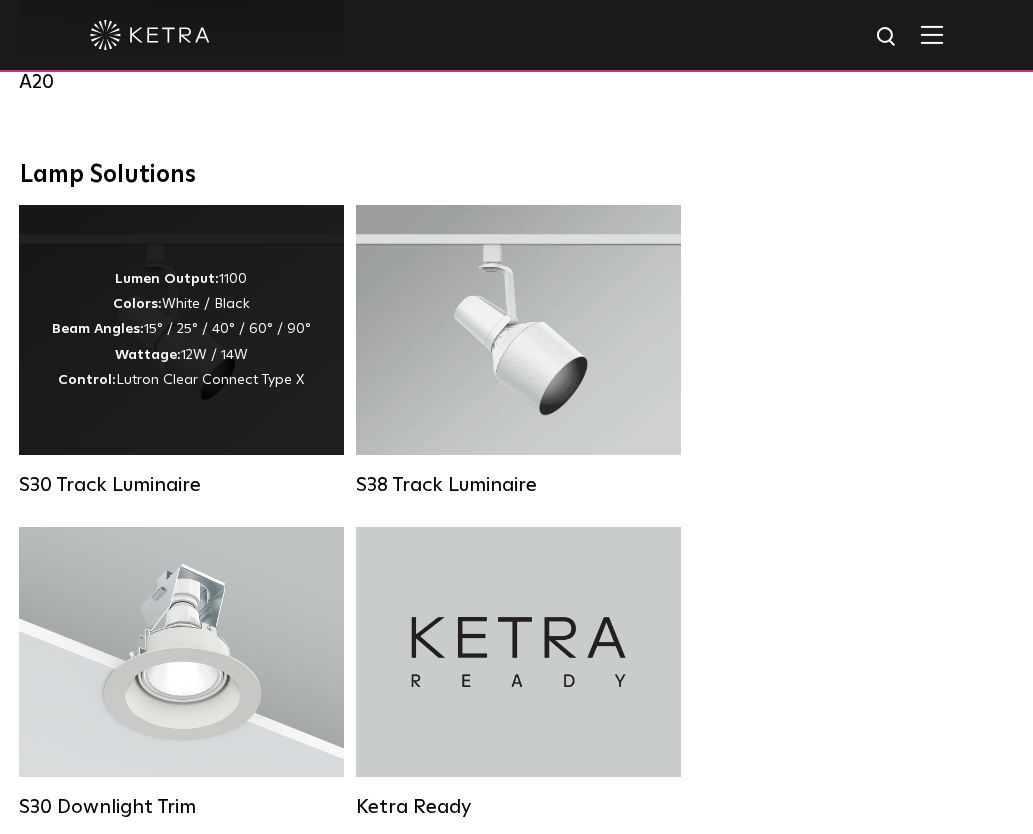 click on "Lumen Output:   1100 Colors:  White / Black Beam Angles:  15° / 25° / 40° / 60° / 90° Wattage:  12W / 14W Control:  Lutron Clear Connect Type X" at bounding box center [181, 330] 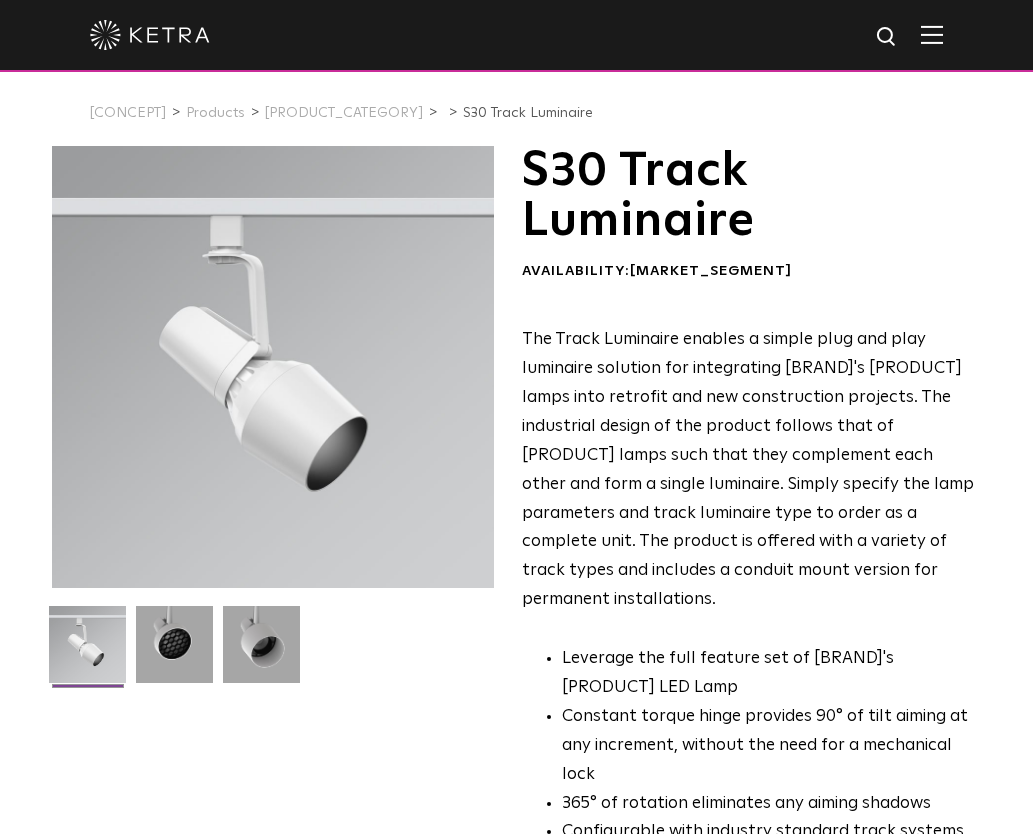 scroll, scrollTop: 0, scrollLeft: 0, axis: both 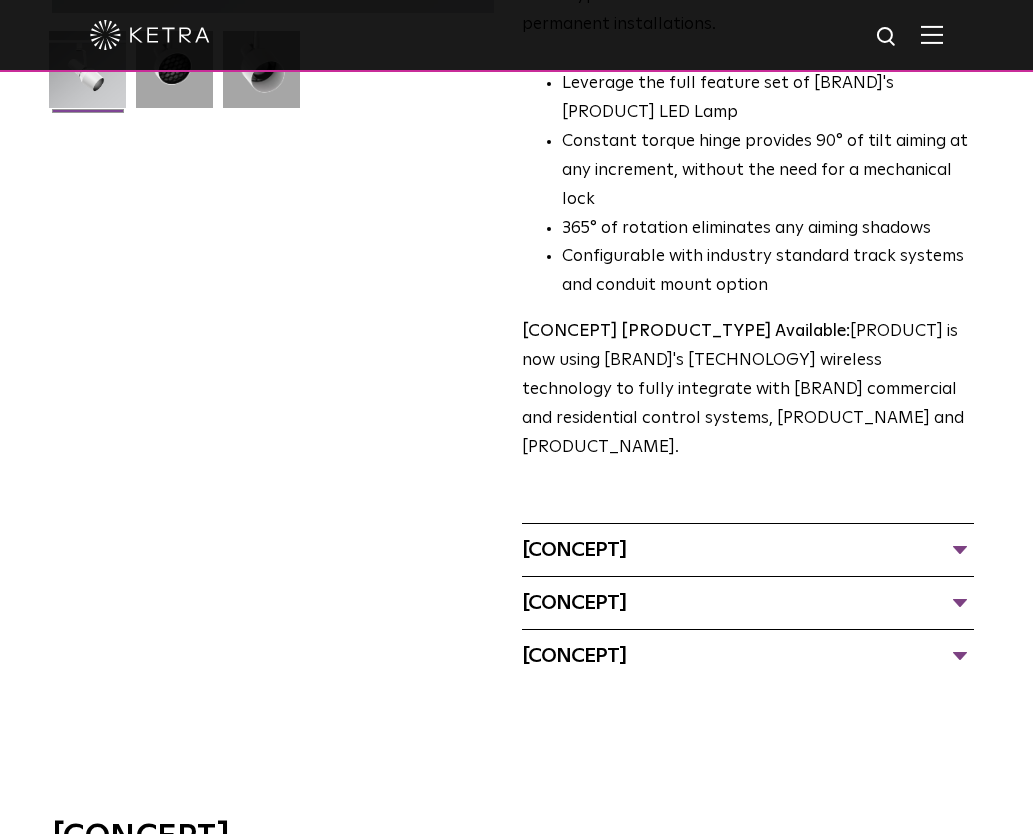 click on "Specifications" at bounding box center (748, 550) 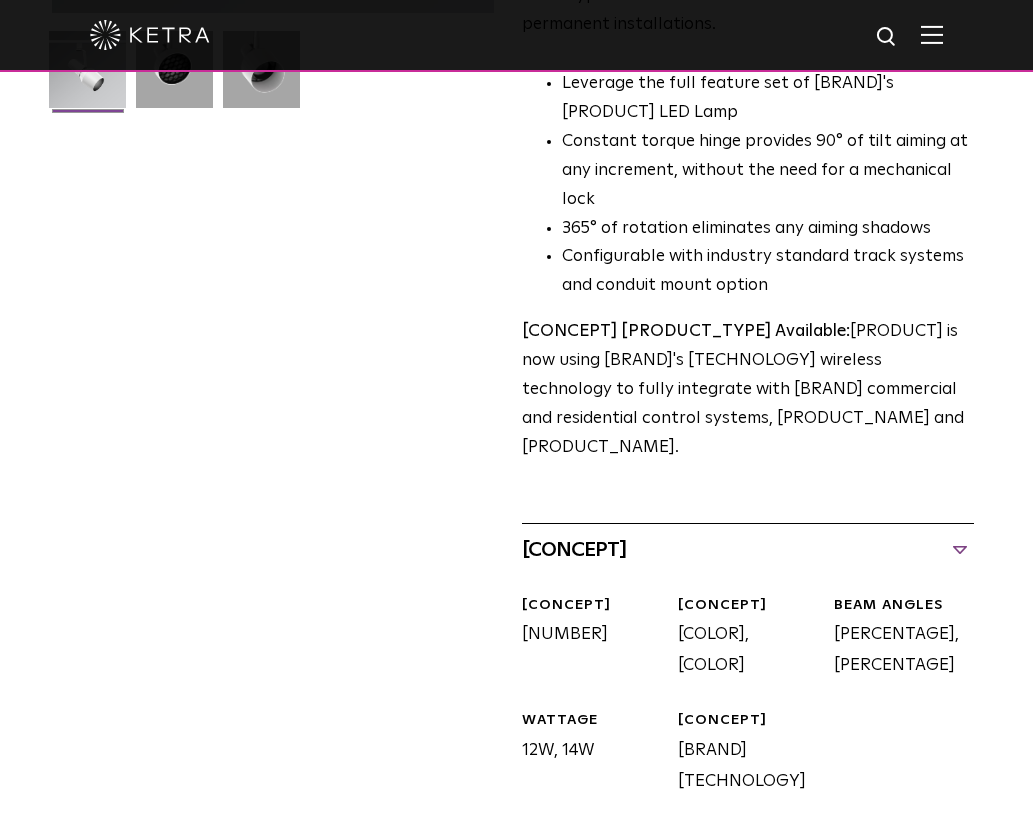 click on "Specifications" at bounding box center [748, 550] 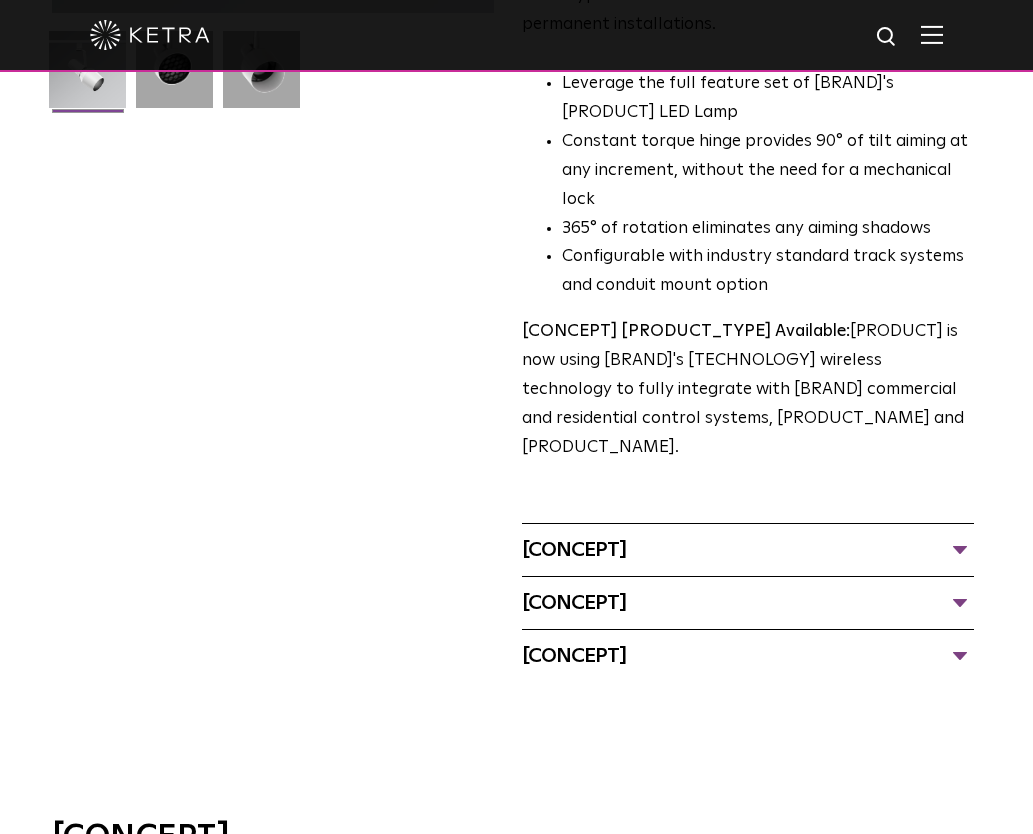click on "Technical Documents" at bounding box center [748, 603] 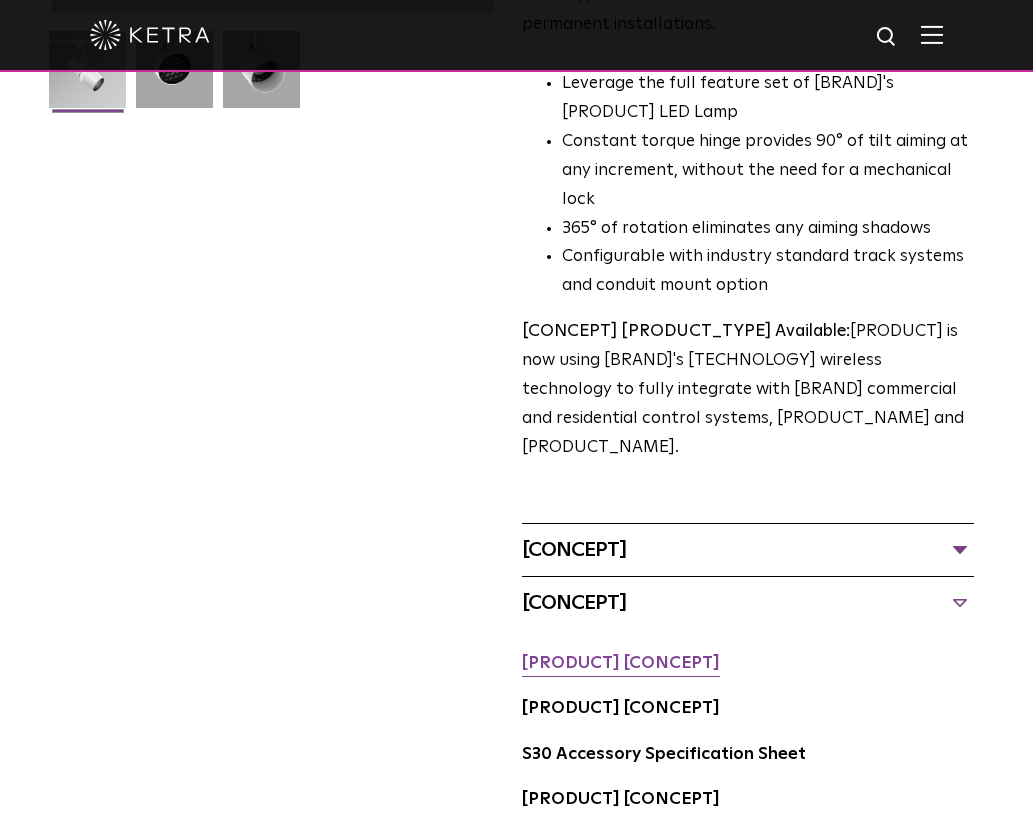 click on "S30 Track Luminaire Specification Sheet" at bounding box center (621, 663) 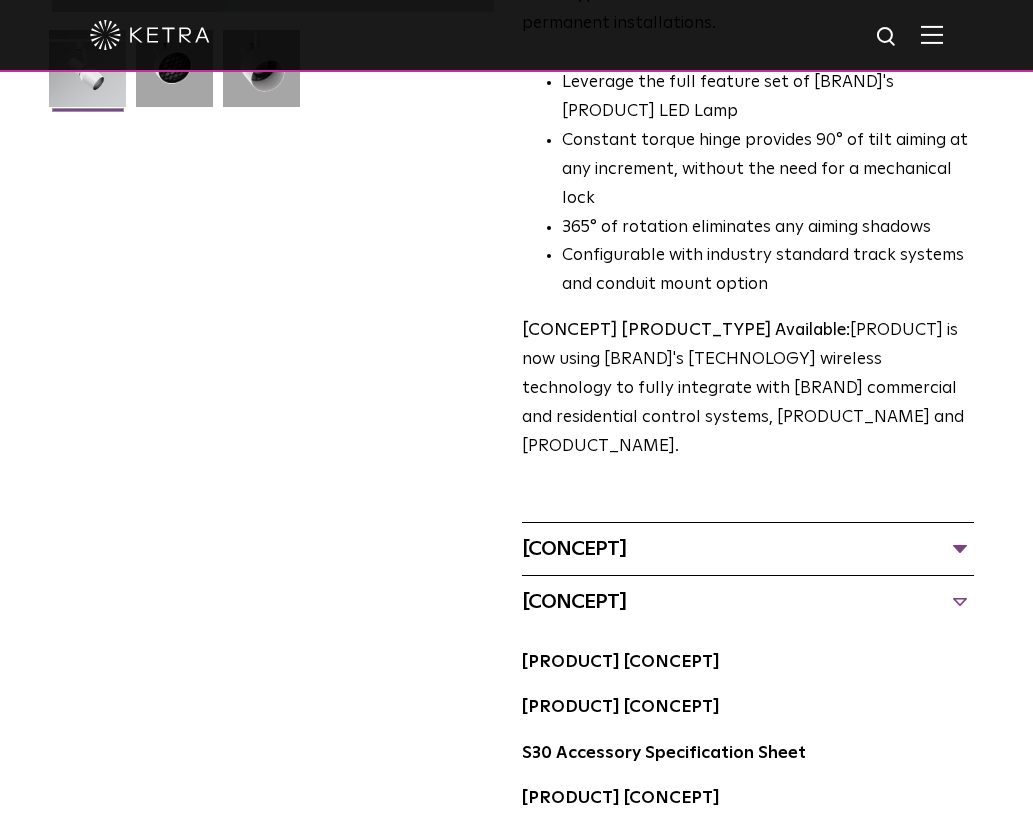 scroll, scrollTop: 561, scrollLeft: 0, axis: vertical 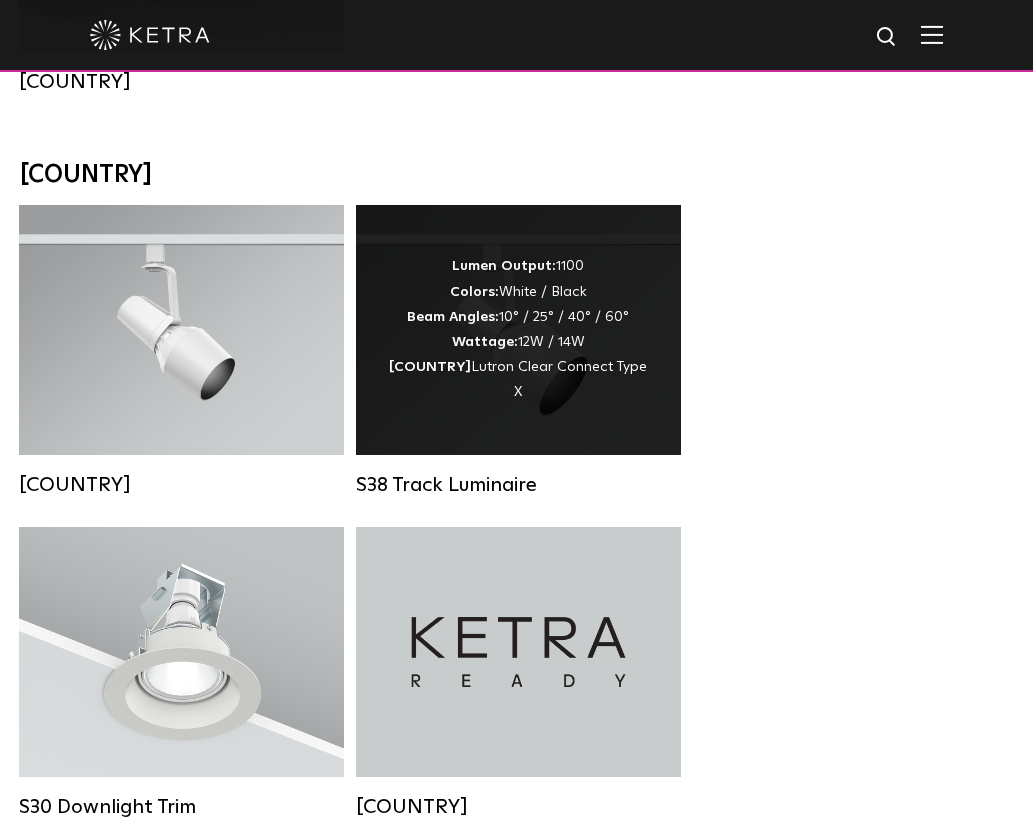 click on "Lumen Output:  1100 Colors:  White / Black Beam Angles:  10° / 25° / 40° / 60° Wattage:  12W / 14W Control:  Lutron Clear Connect Type X" at bounding box center [518, 329] 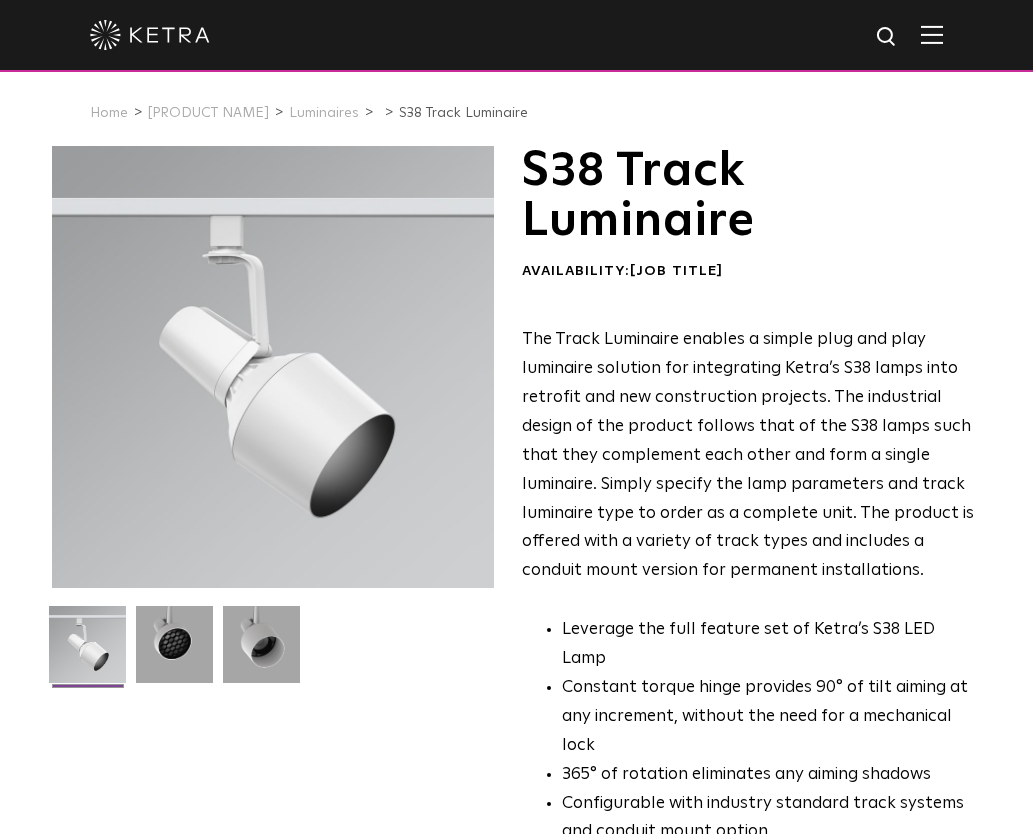 scroll, scrollTop: 0, scrollLeft: 0, axis: both 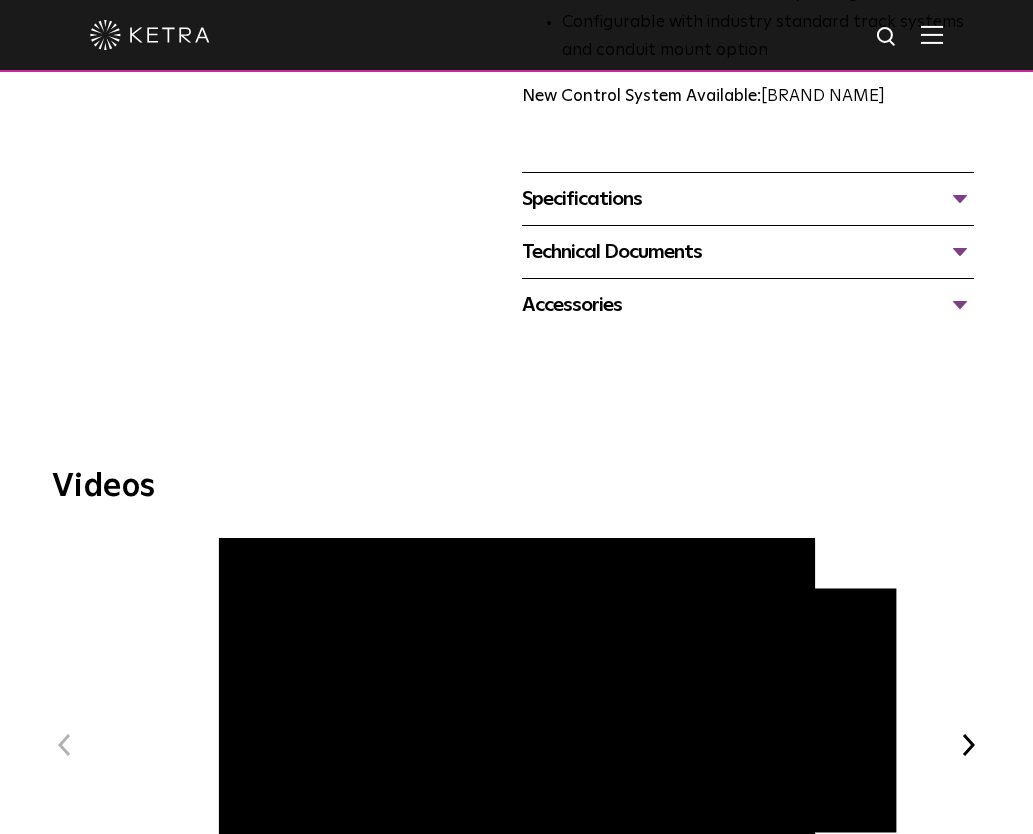 click on "Technical Documents" at bounding box center [748, 252] 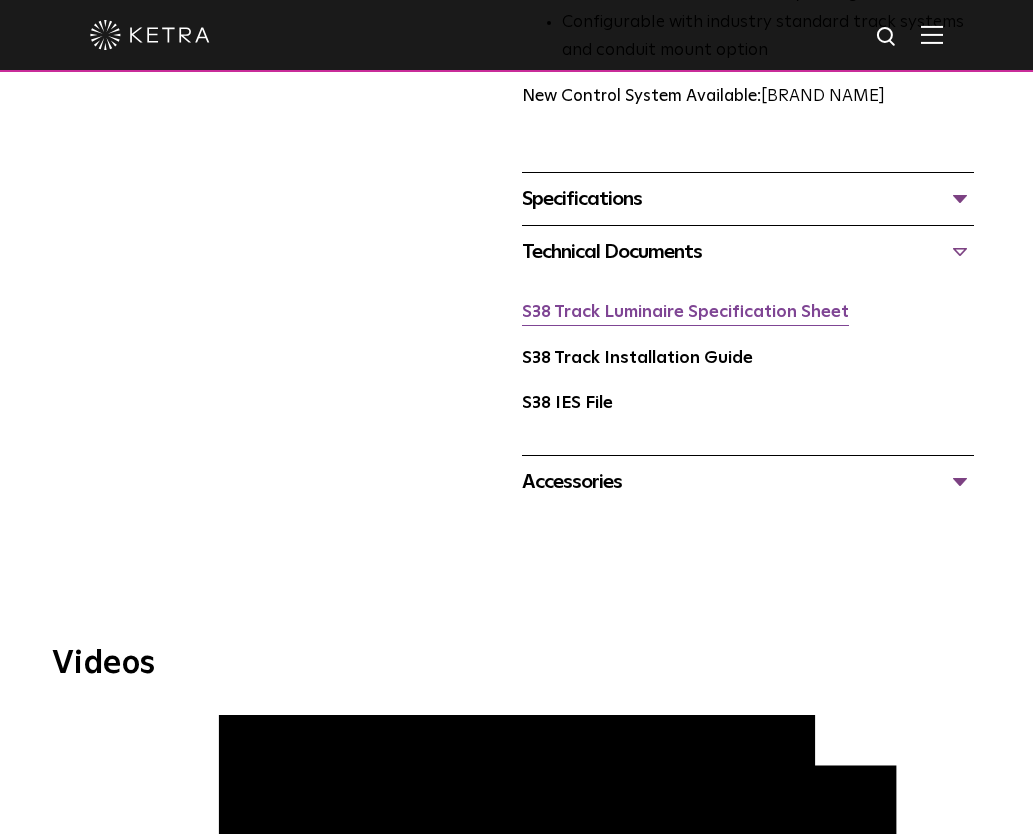 click on "S38 Track Luminaire Specification Sheet" at bounding box center (685, 312) 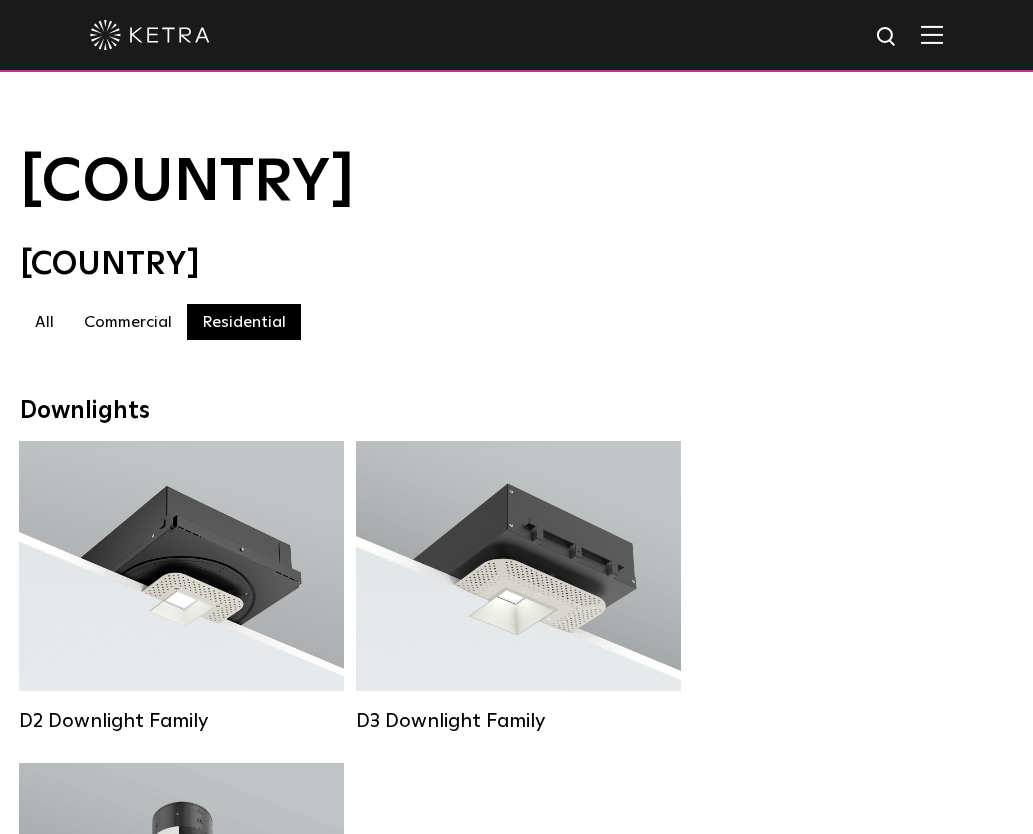 scroll, scrollTop: 2089, scrollLeft: 0, axis: vertical 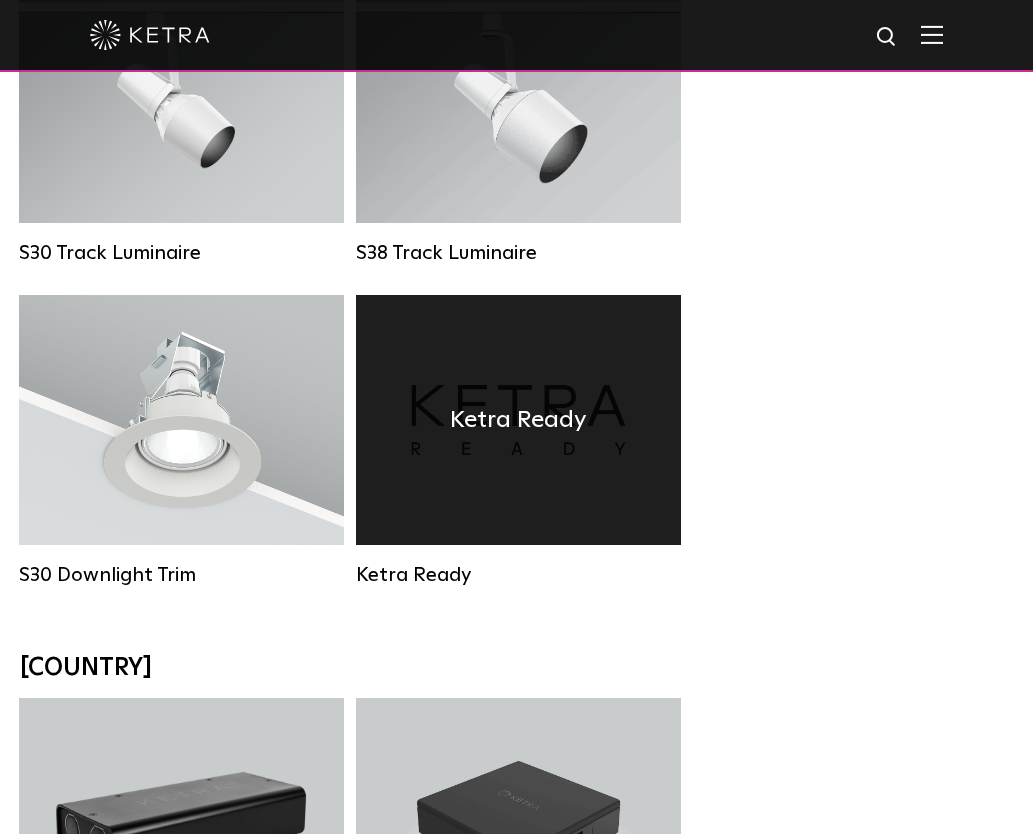 click on "Ketra Ready" at bounding box center [518, 420] 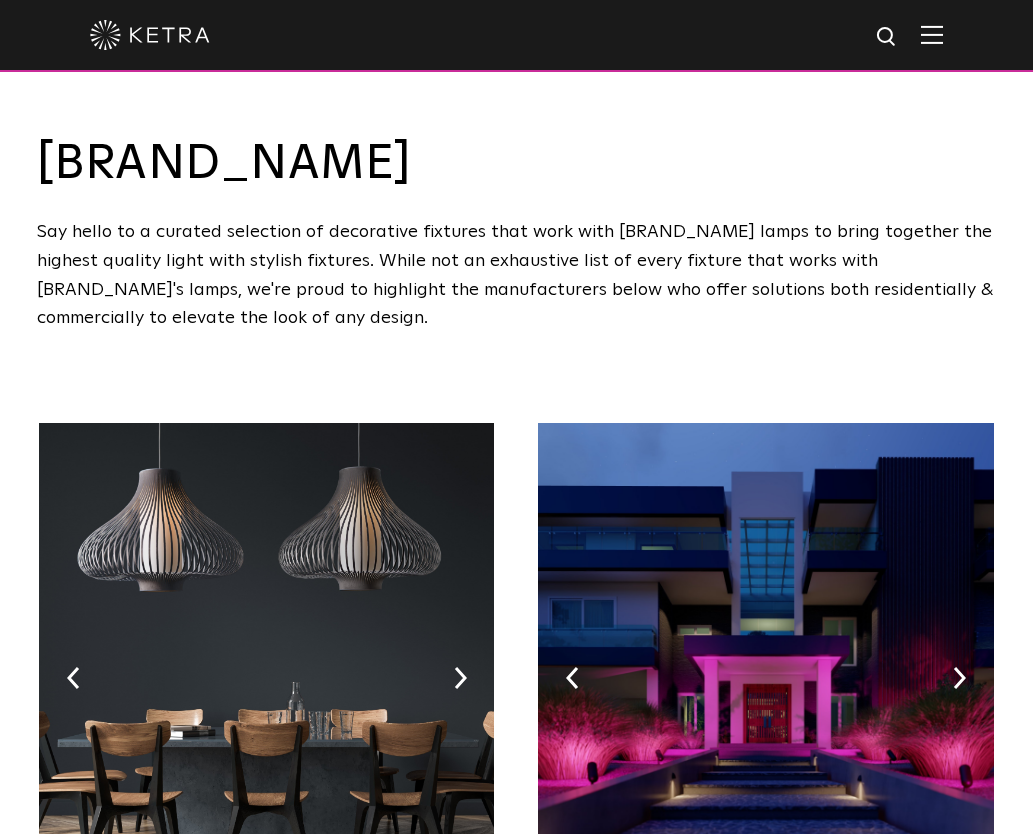 scroll, scrollTop: 0, scrollLeft: 0, axis: both 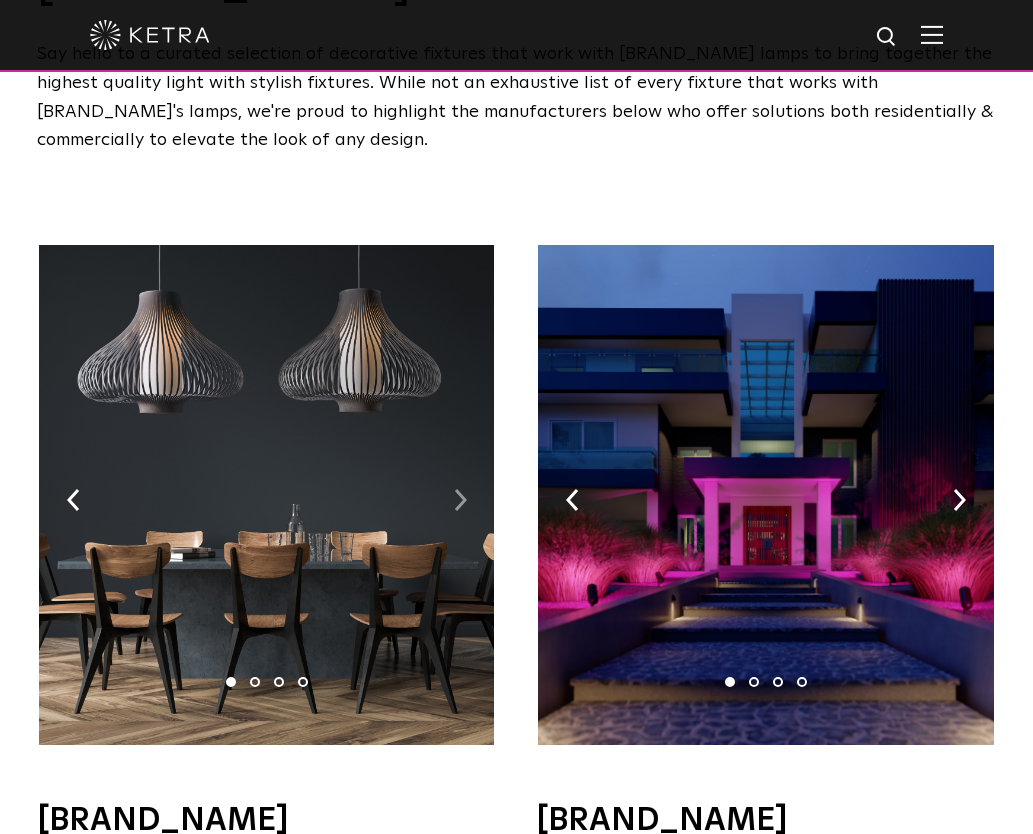 click at bounding box center (460, 500) 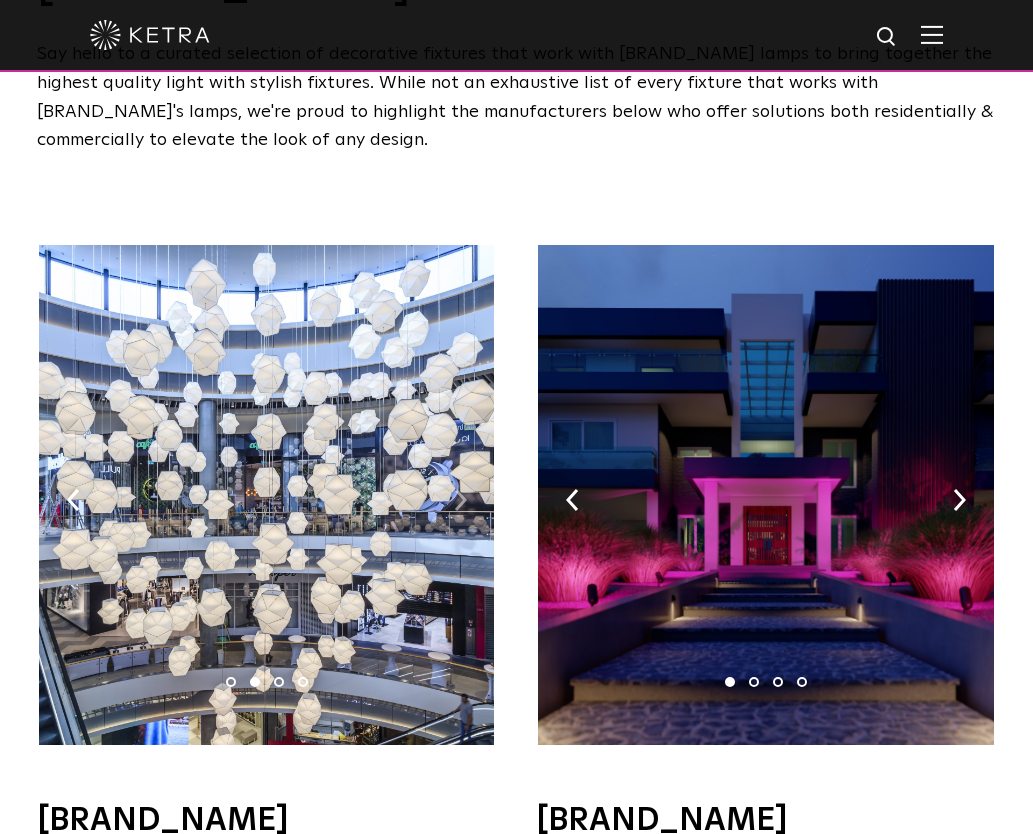 click at bounding box center (460, 500) 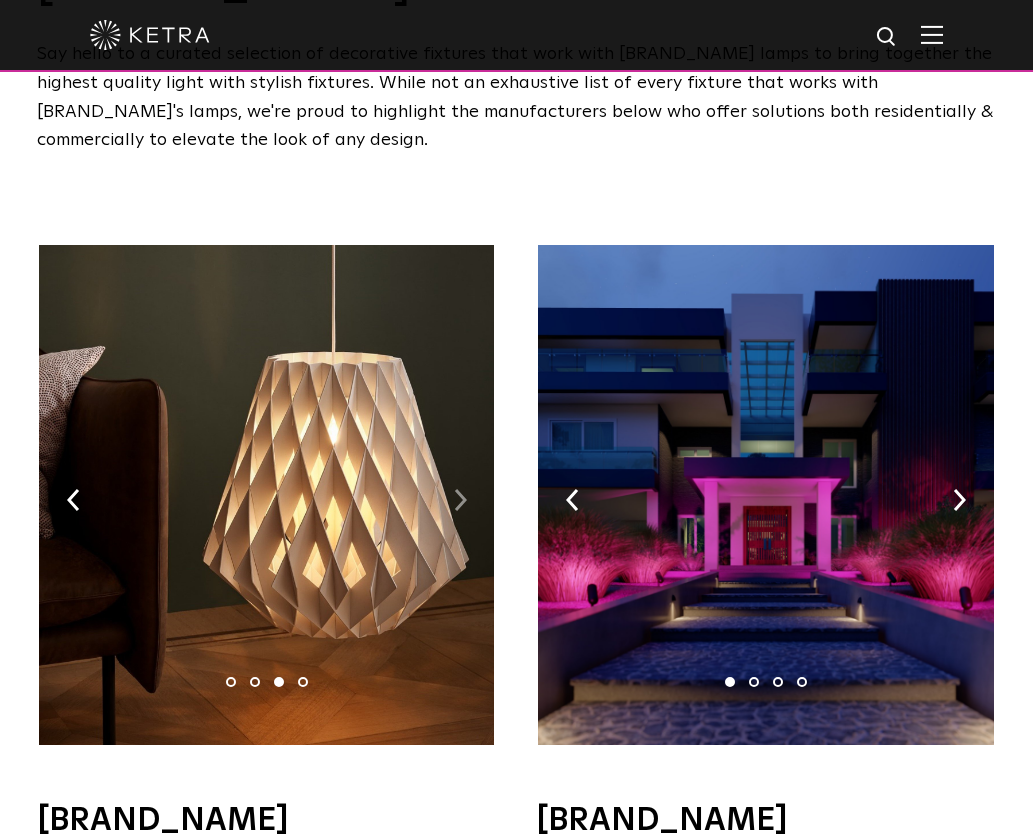 click at bounding box center [460, 500] 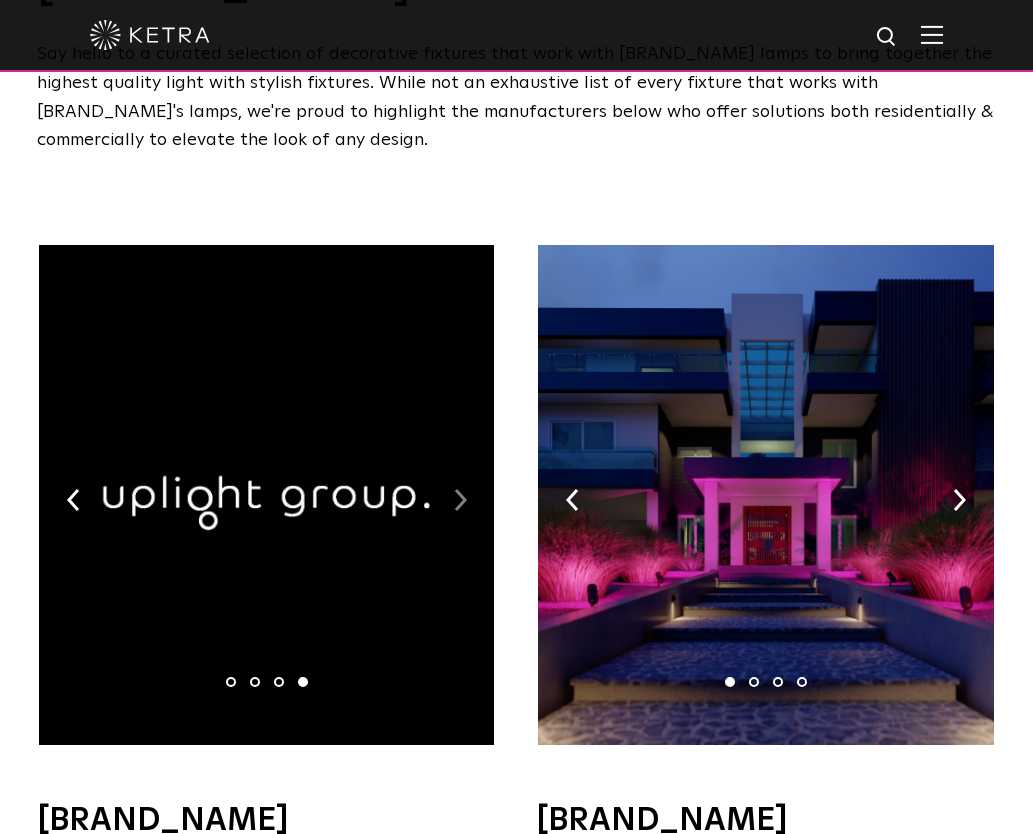 click at bounding box center (460, 500) 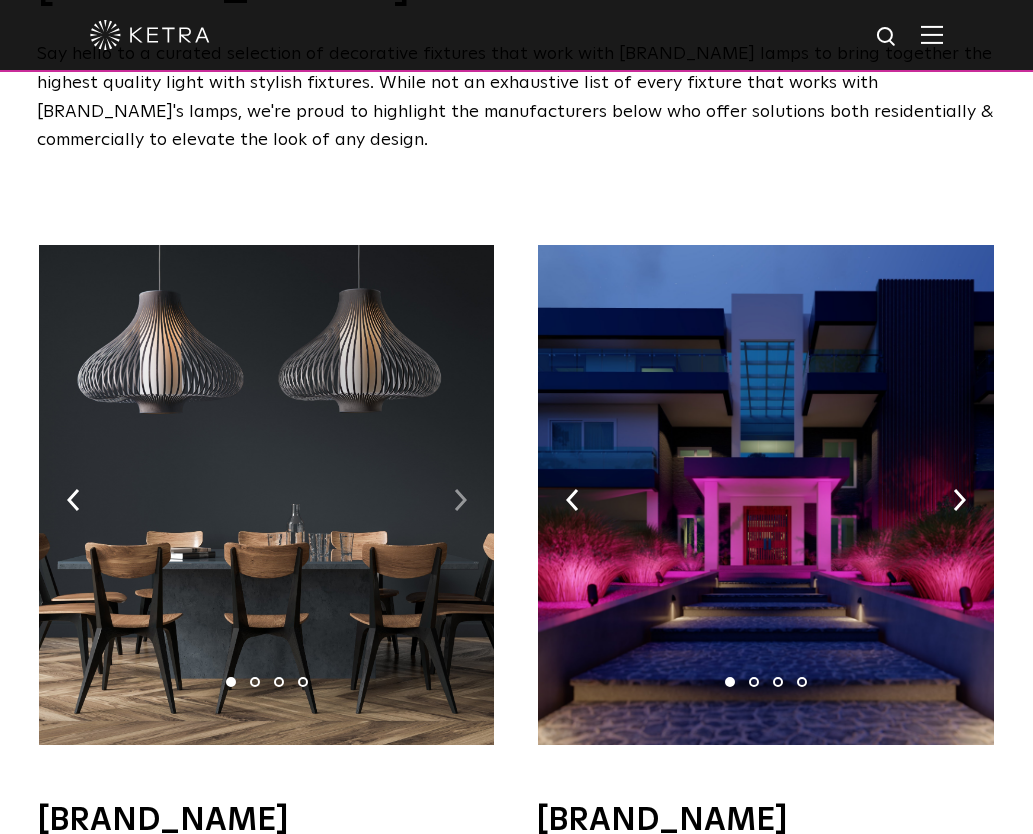 click at bounding box center (460, 500) 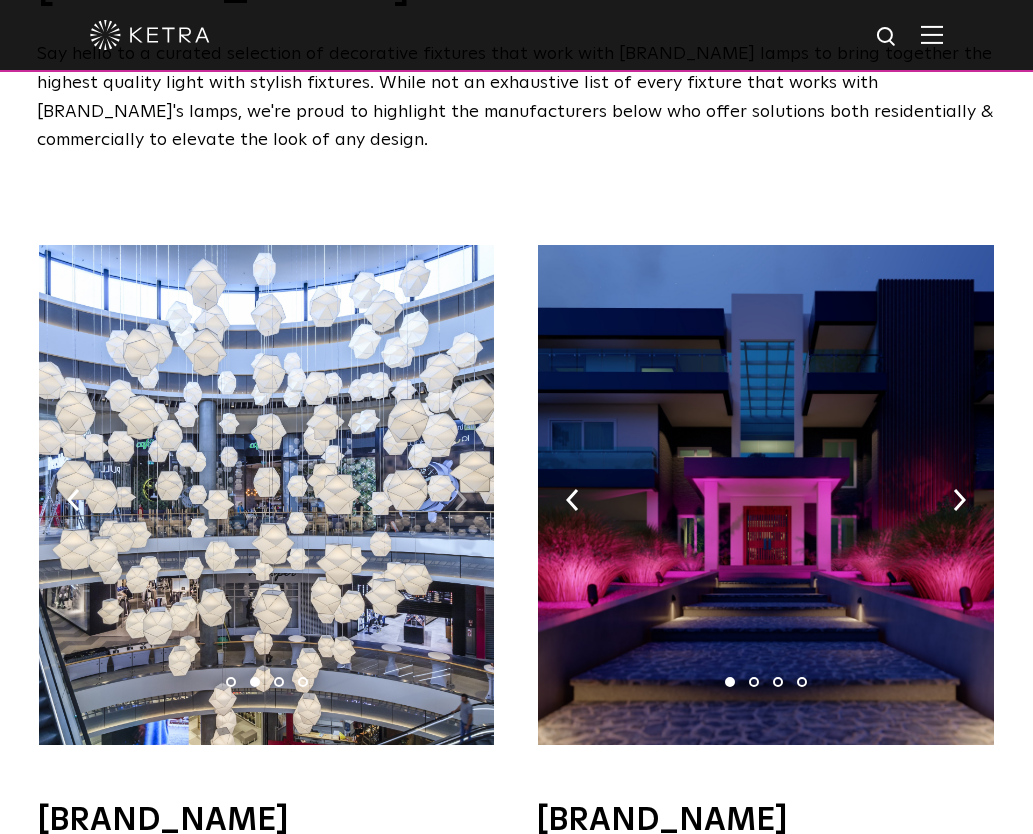click at bounding box center (460, 500) 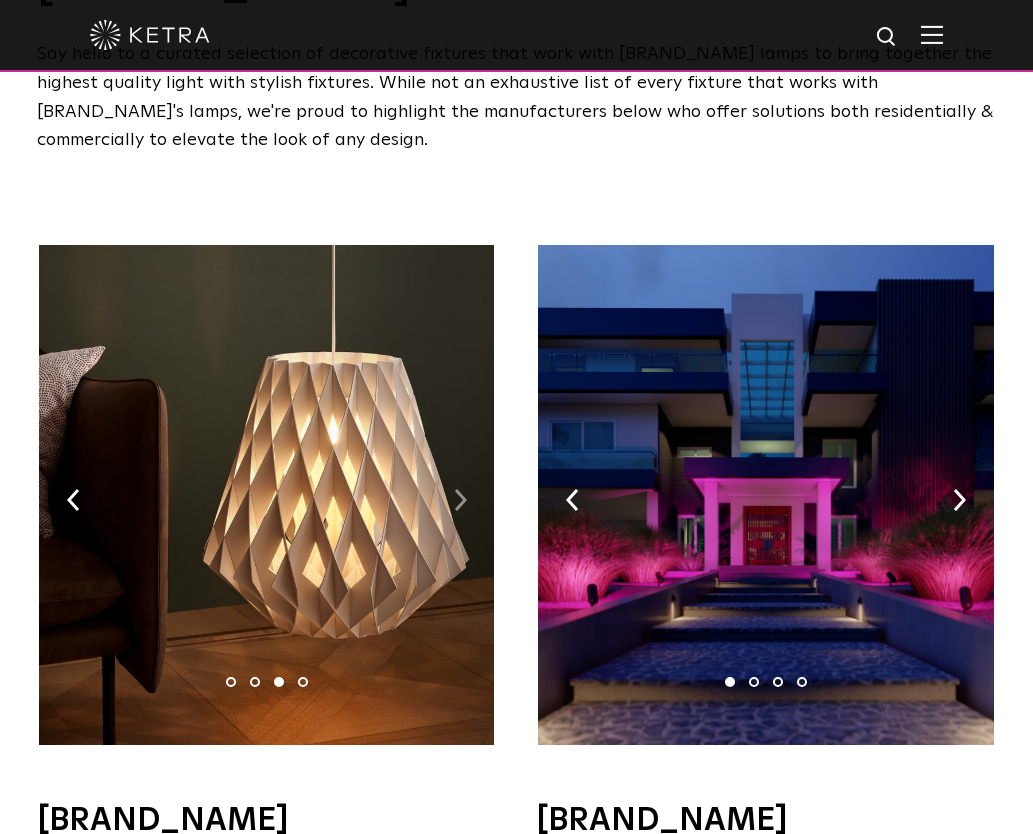 click at bounding box center [460, 500] 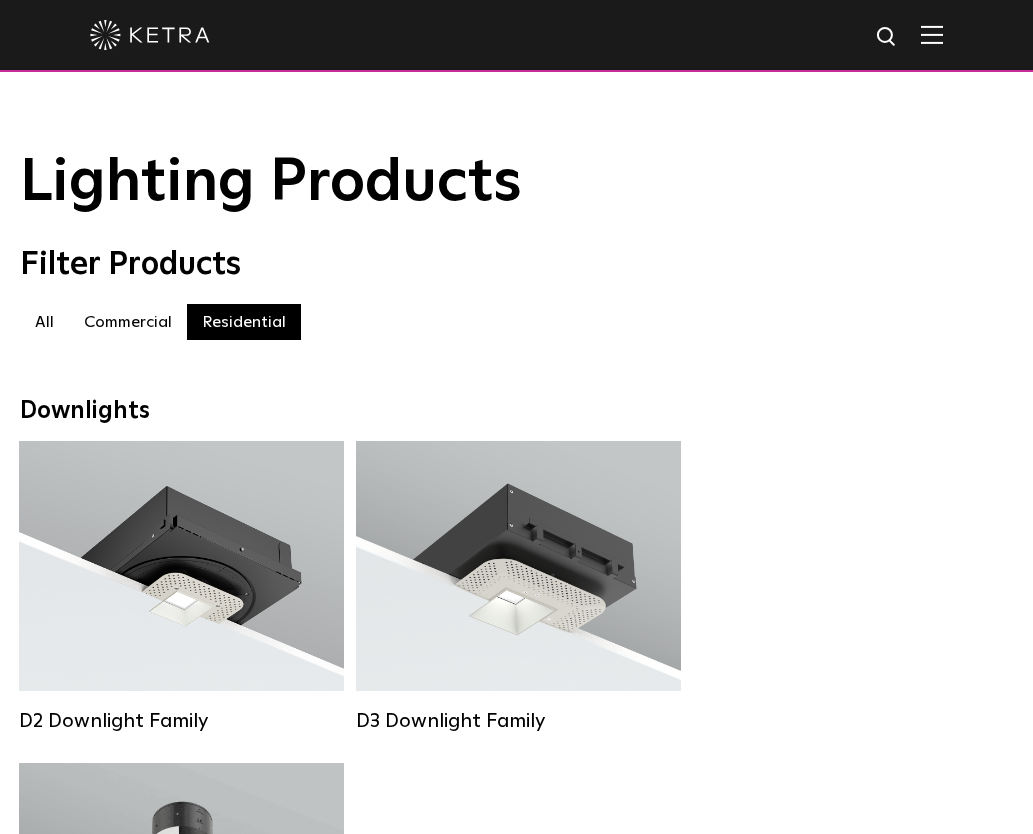 scroll, scrollTop: 2321, scrollLeft: 0, axis: vertical 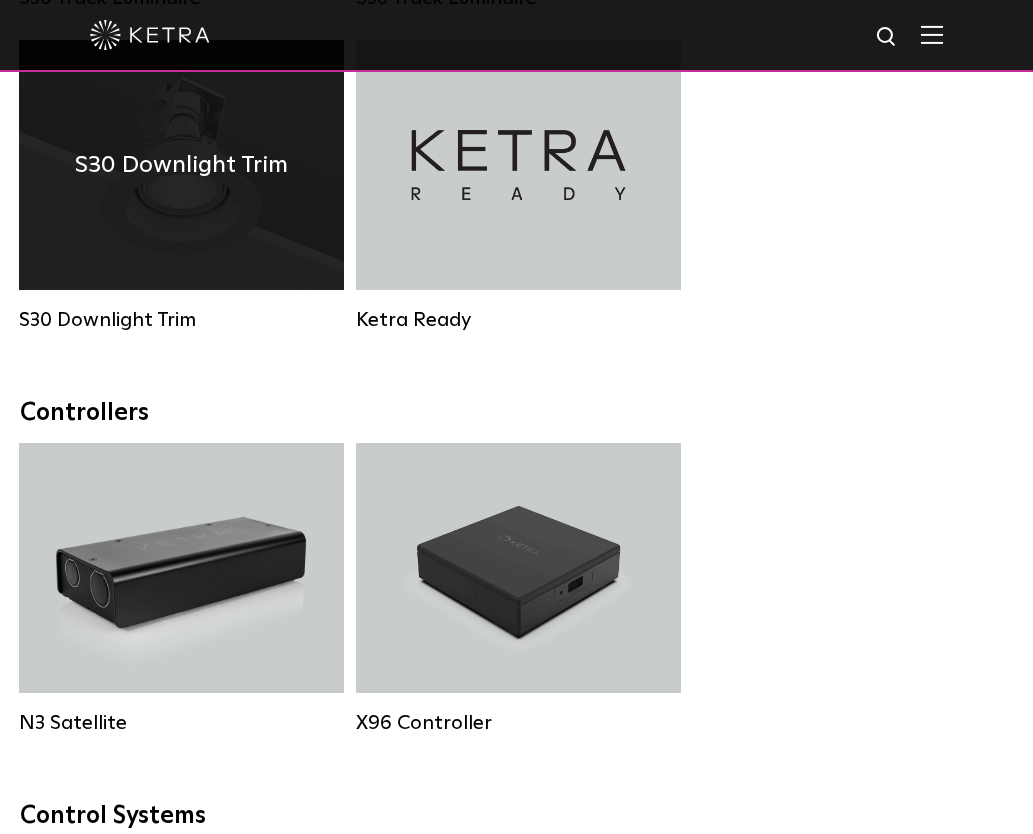 click on "N3 Satellite" at bounding box center (181, 568) 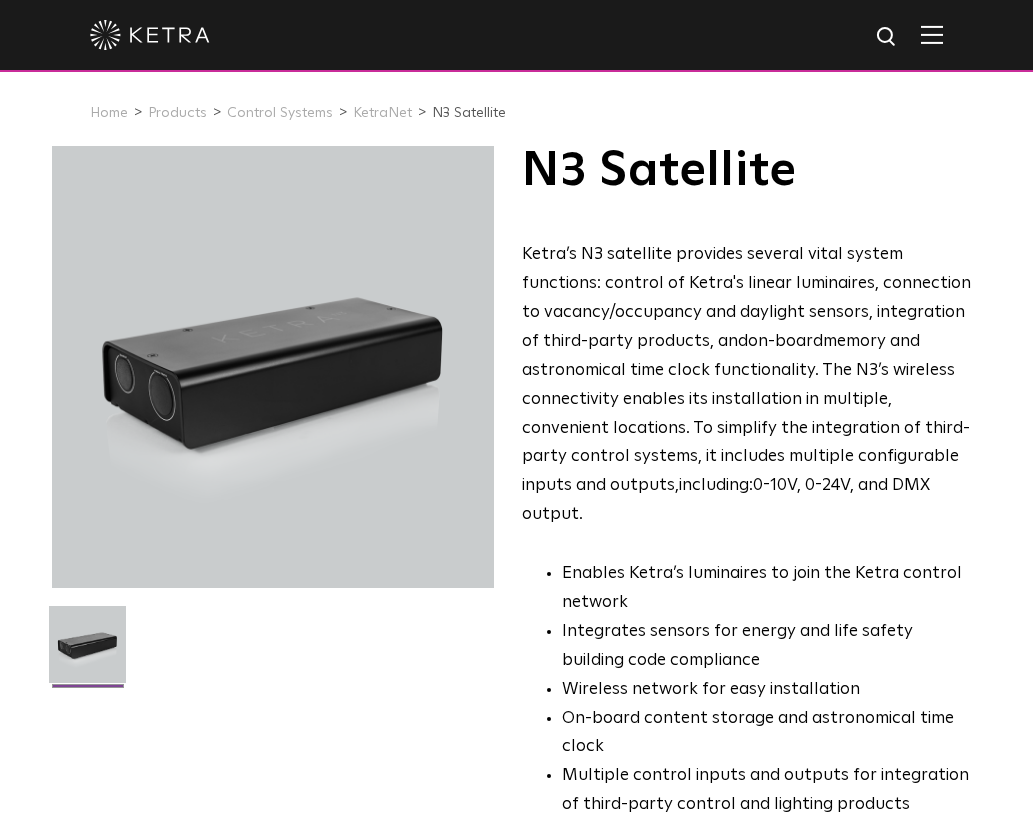 scroll, scrollTop: 0, scrollLeft: 0, axis: both 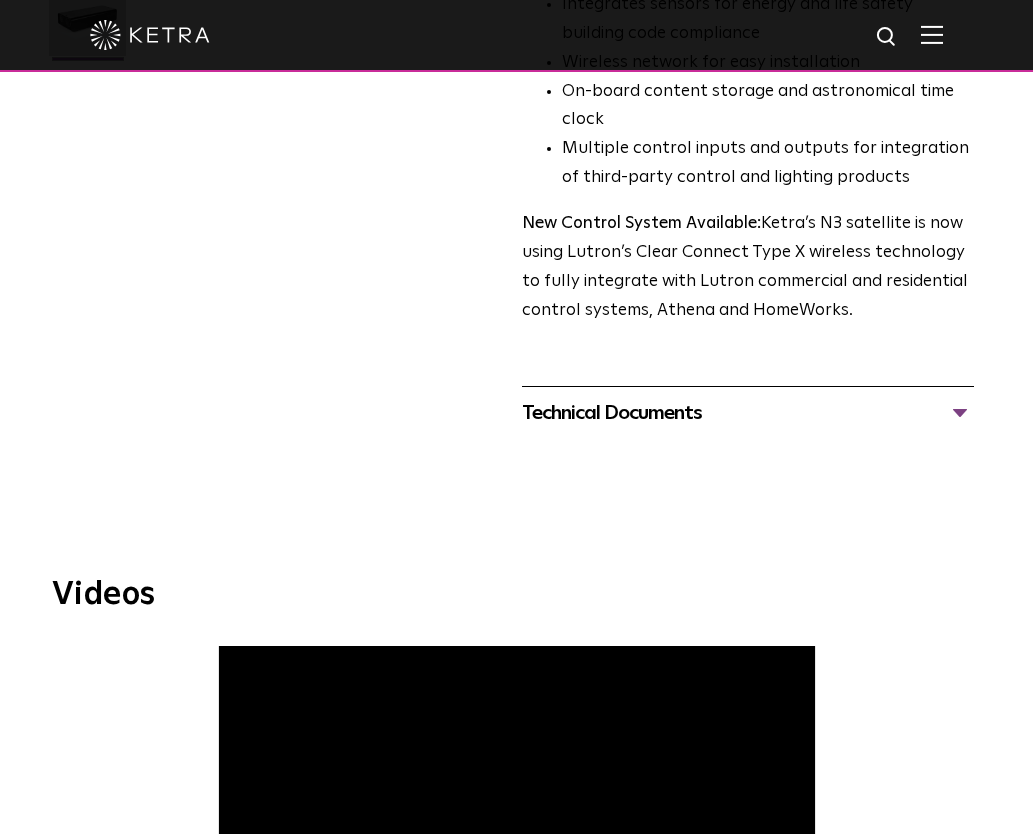 click on "Technical Documents" at bounding box center (748, 413) 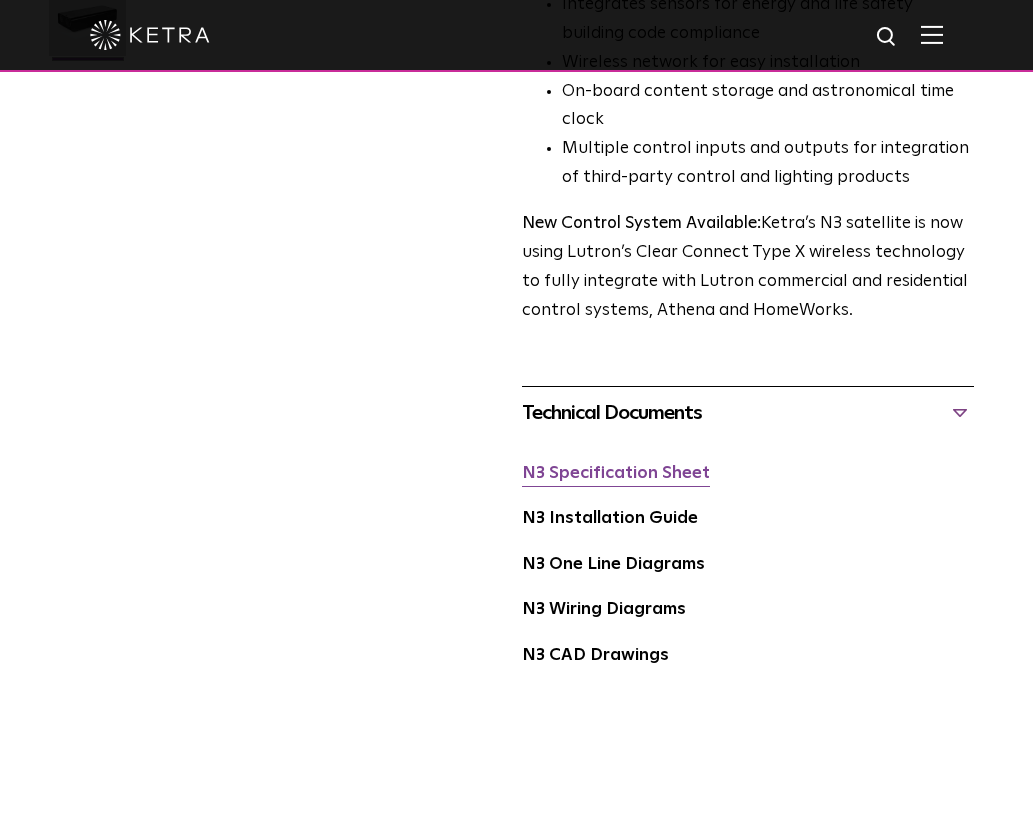 click on "N3 Specification Sheet" at bounding box center (616, 473) 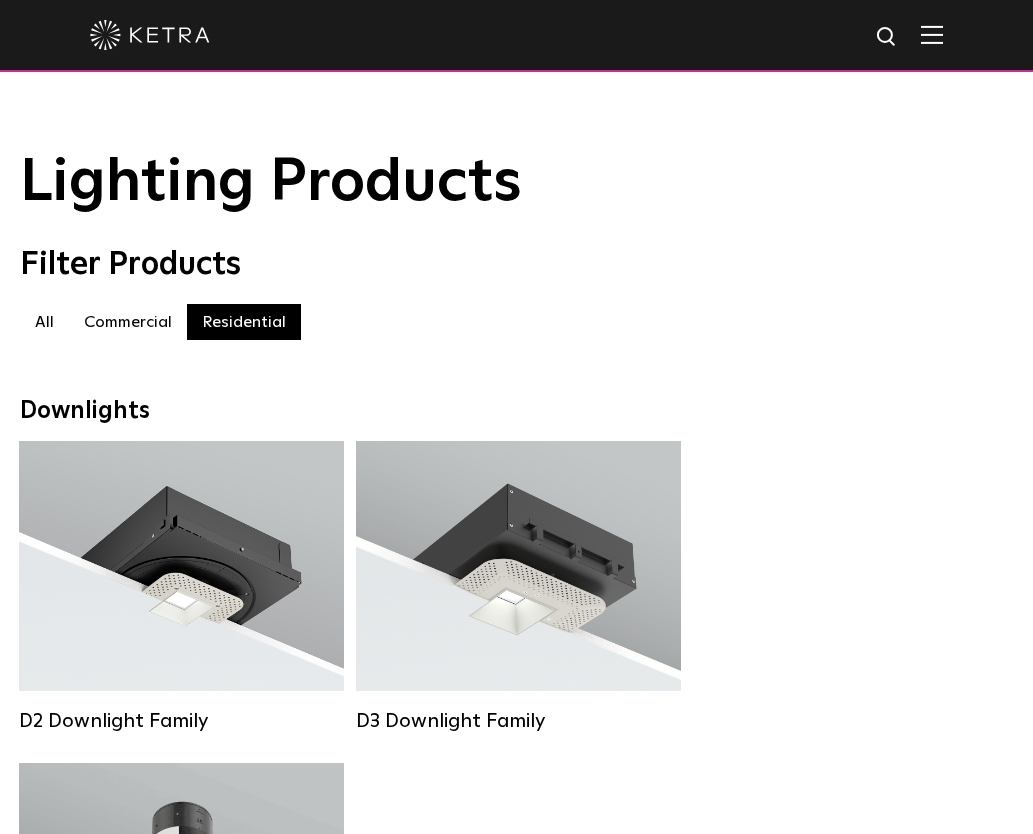 scroll, scrollTop: 2576, scrollLeft: 0, axis: vertical 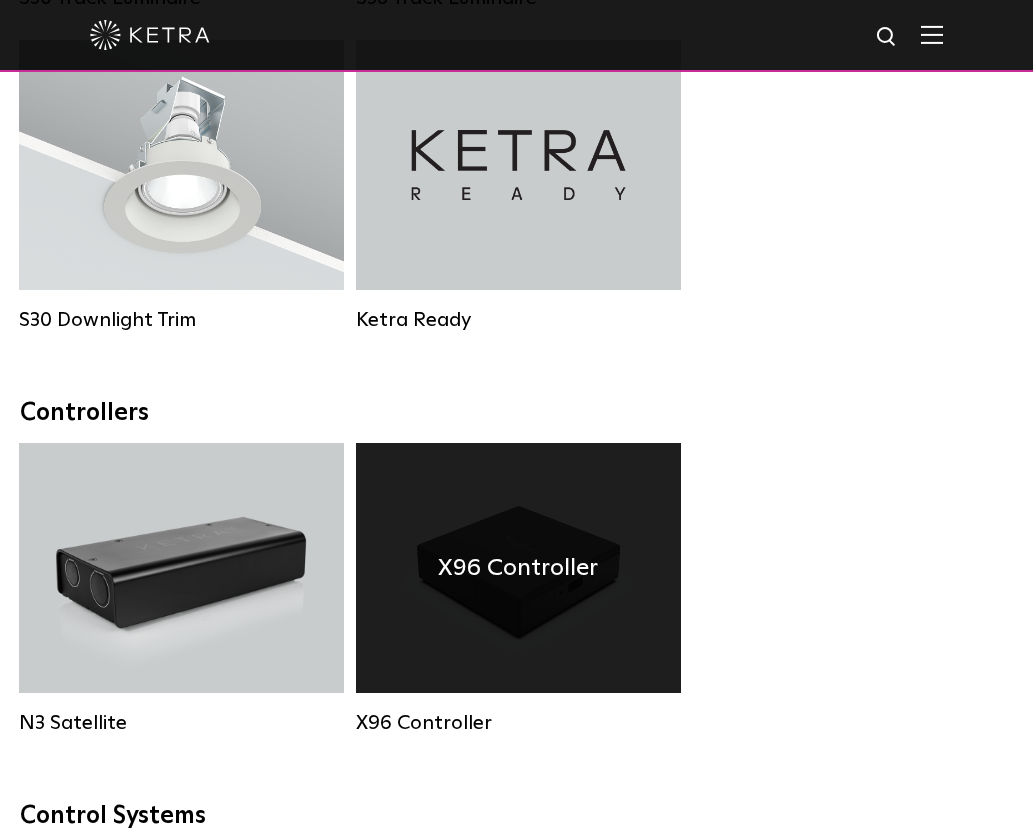 click on "X96 Controller" at bounding box center (518, 568) 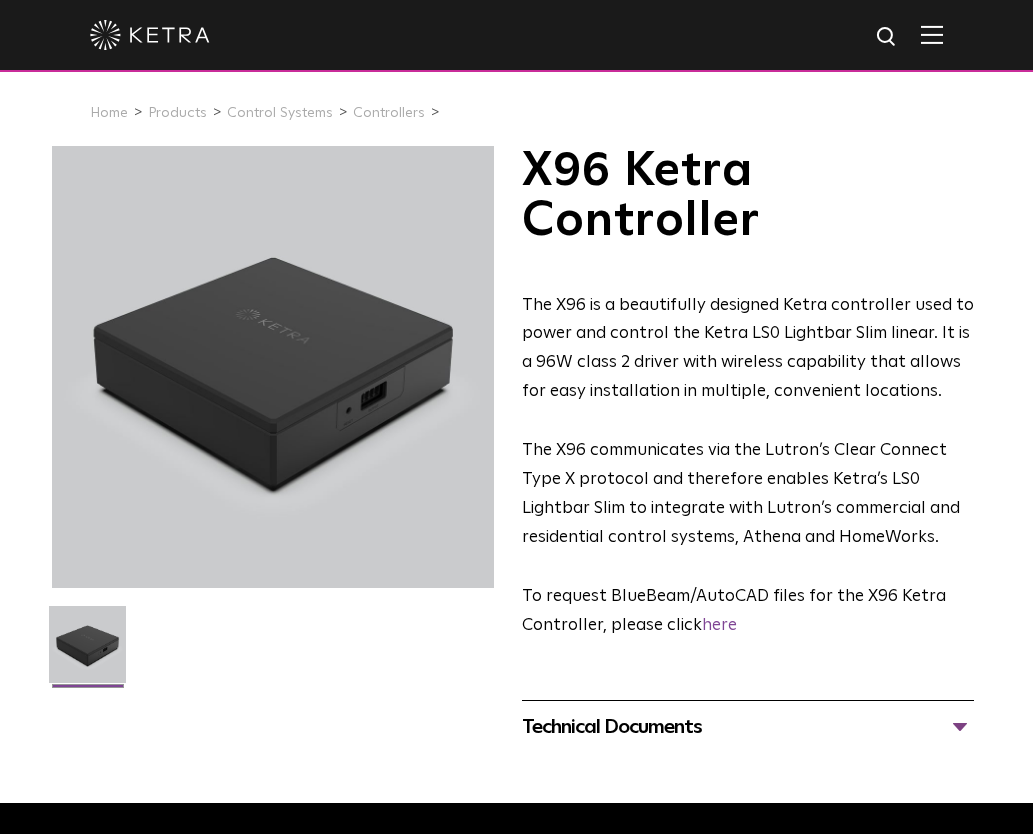 scroll, scrollTop: 0, scrollLeft: 0, axis: both 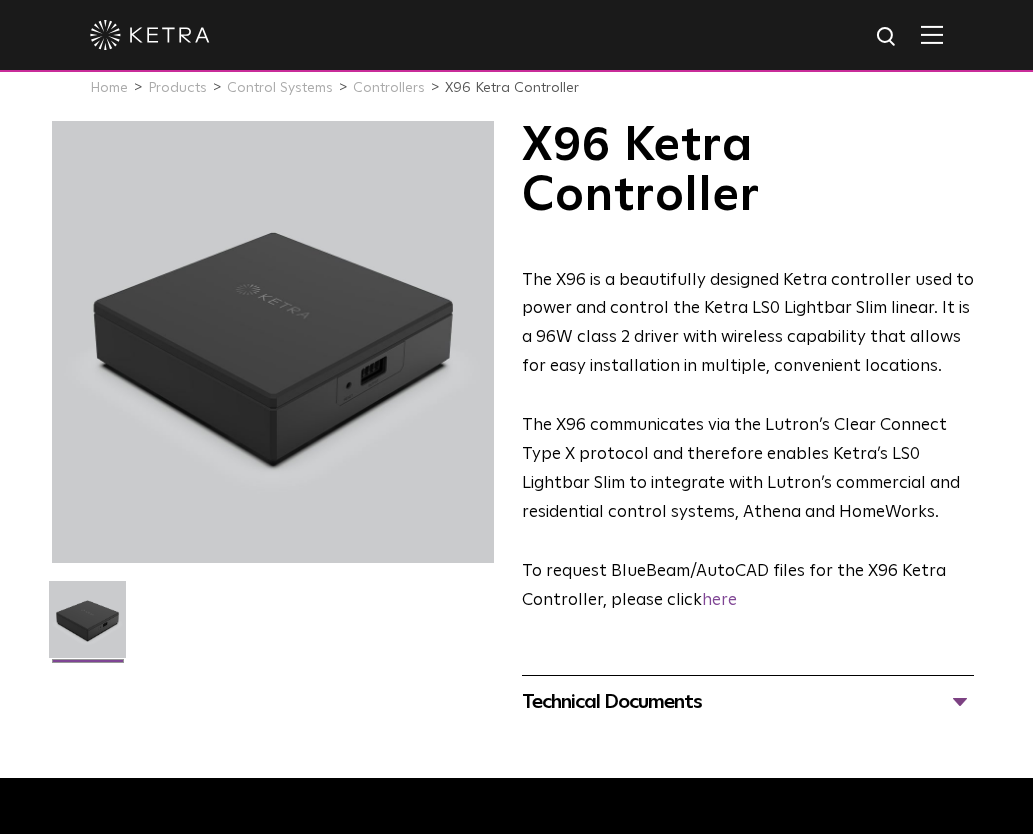 click on "[CONCEPT]" at bounding box center [748, 702] 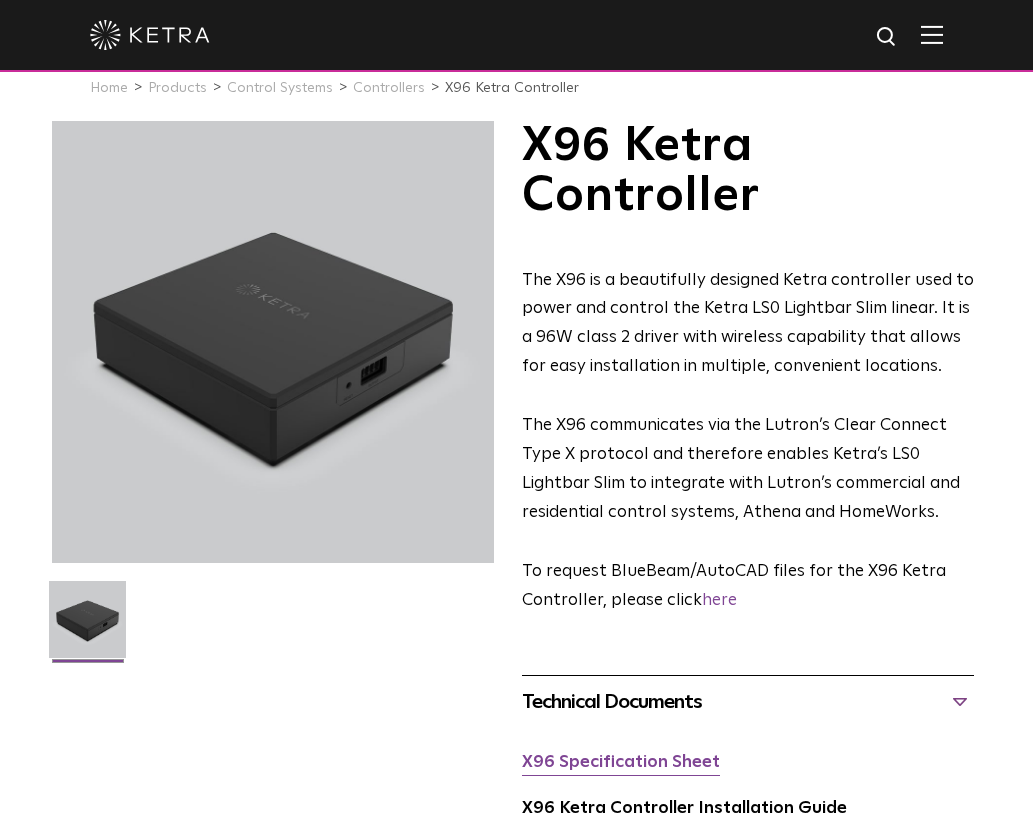 click on "X96 Specification Sheet" at bounding box center [621, 762] 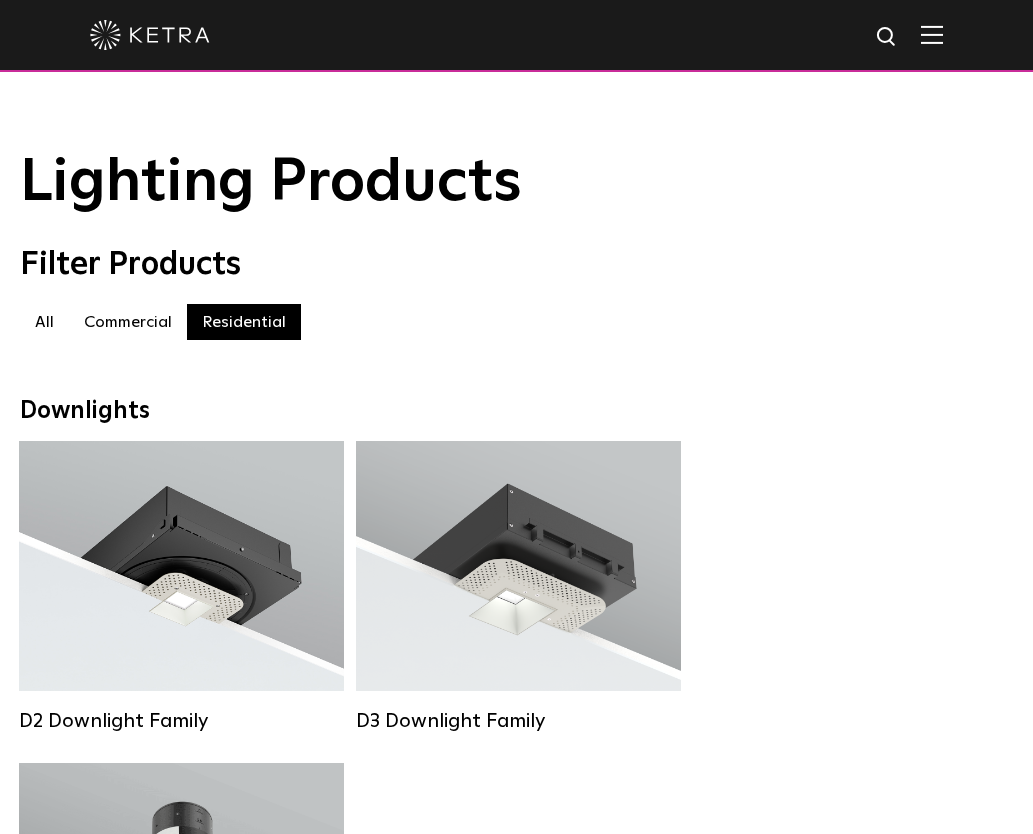 scroll, scrollTop: 3771, scrollLeft: 0, axis: vertical 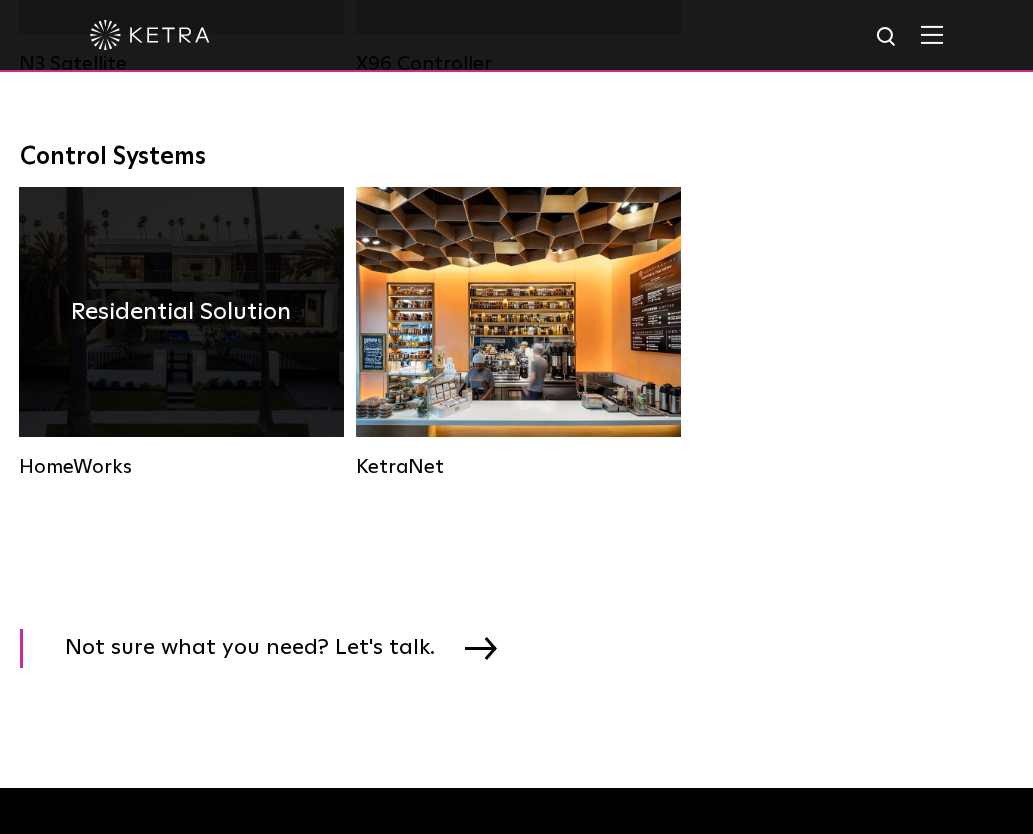 click on "Residential Solution" at bounding box center (181, 312) 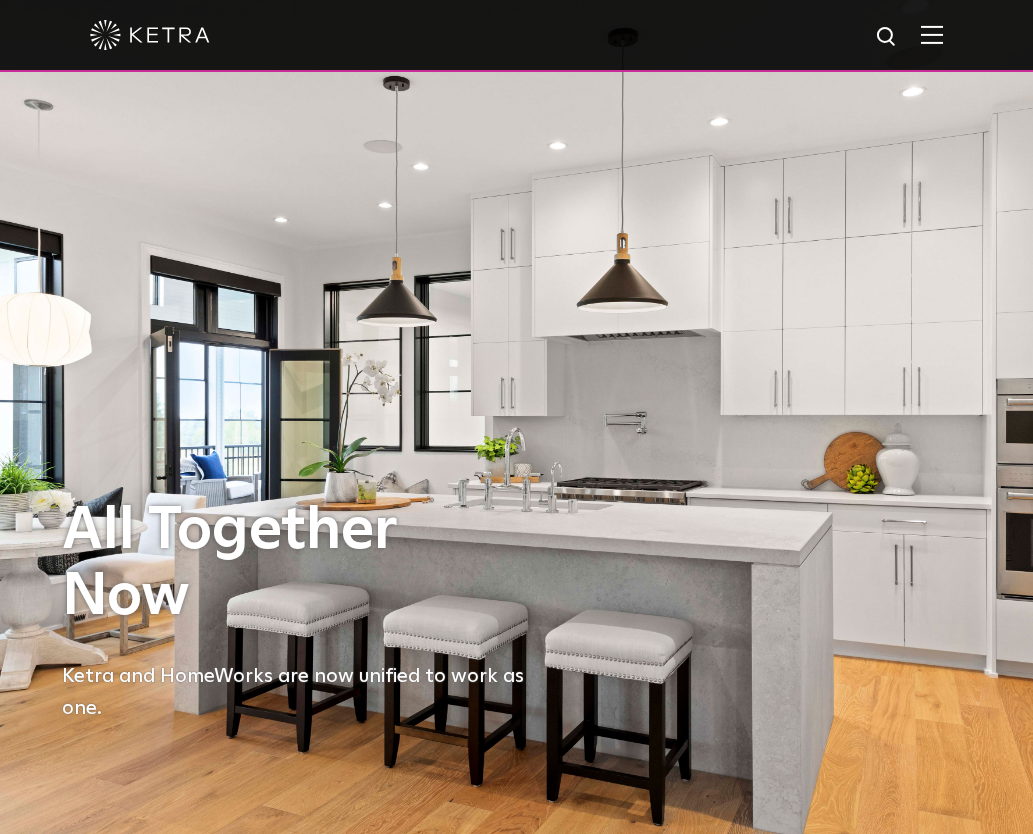 scroll, scrollTop: 0, scrollLeft: 0, axis: both 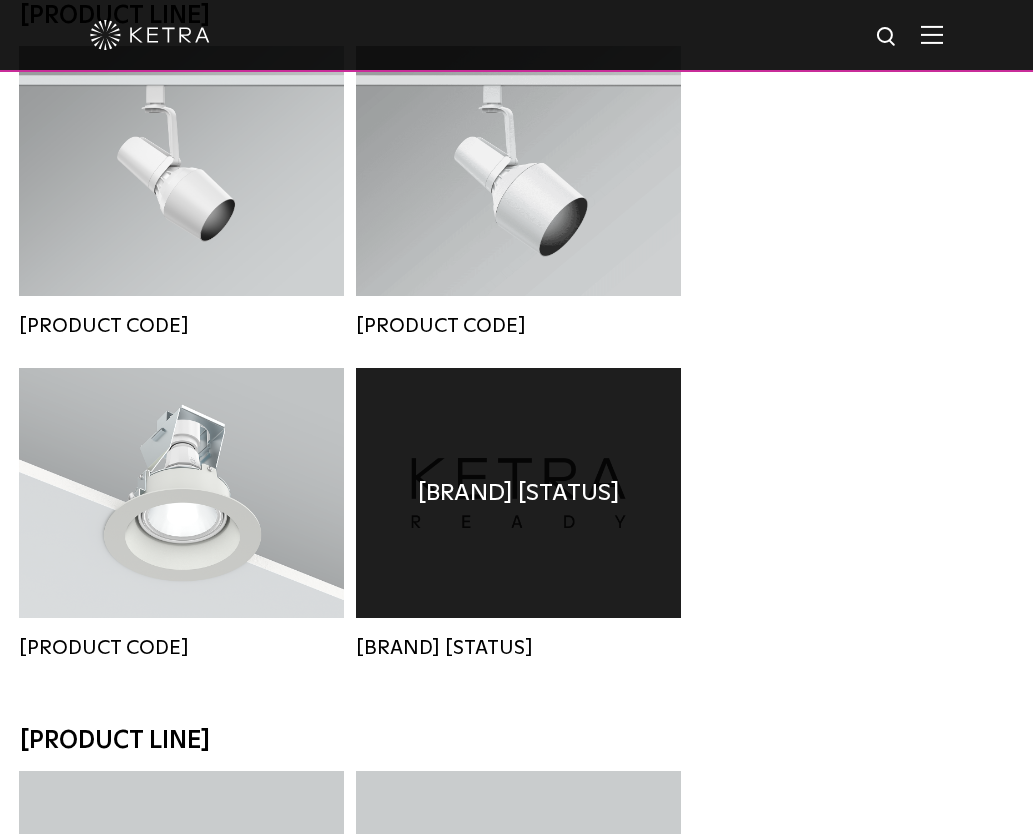 click on "[BRAND] [STATUS]" at bounding box center (518, 493) 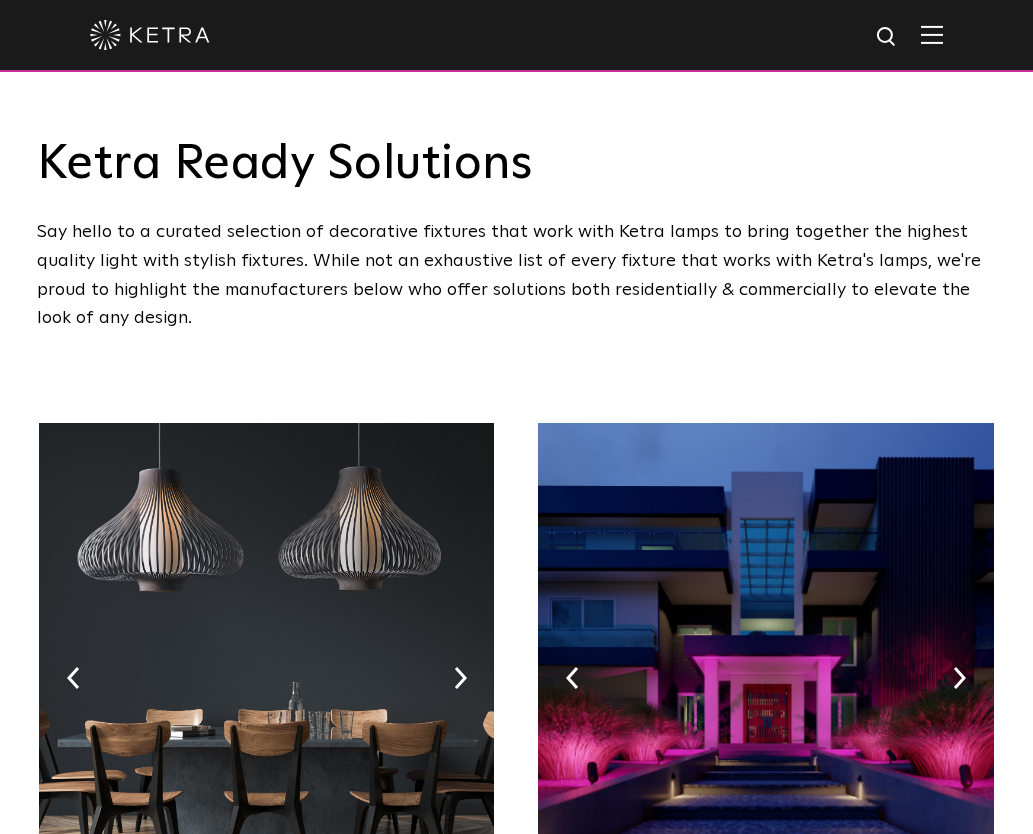 scroll, scrollTop: 0, scrollLeft: 0, axis: both 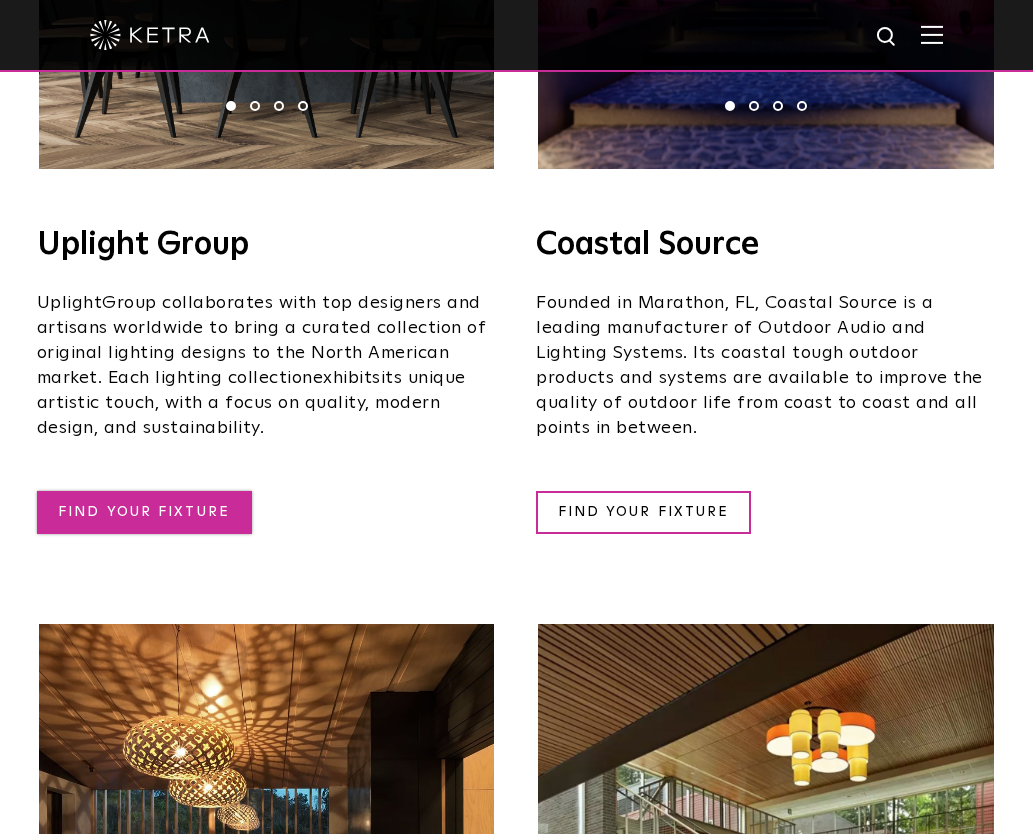 click on "FIND YOUR FIXTURE" at bounding box center (144, 512) 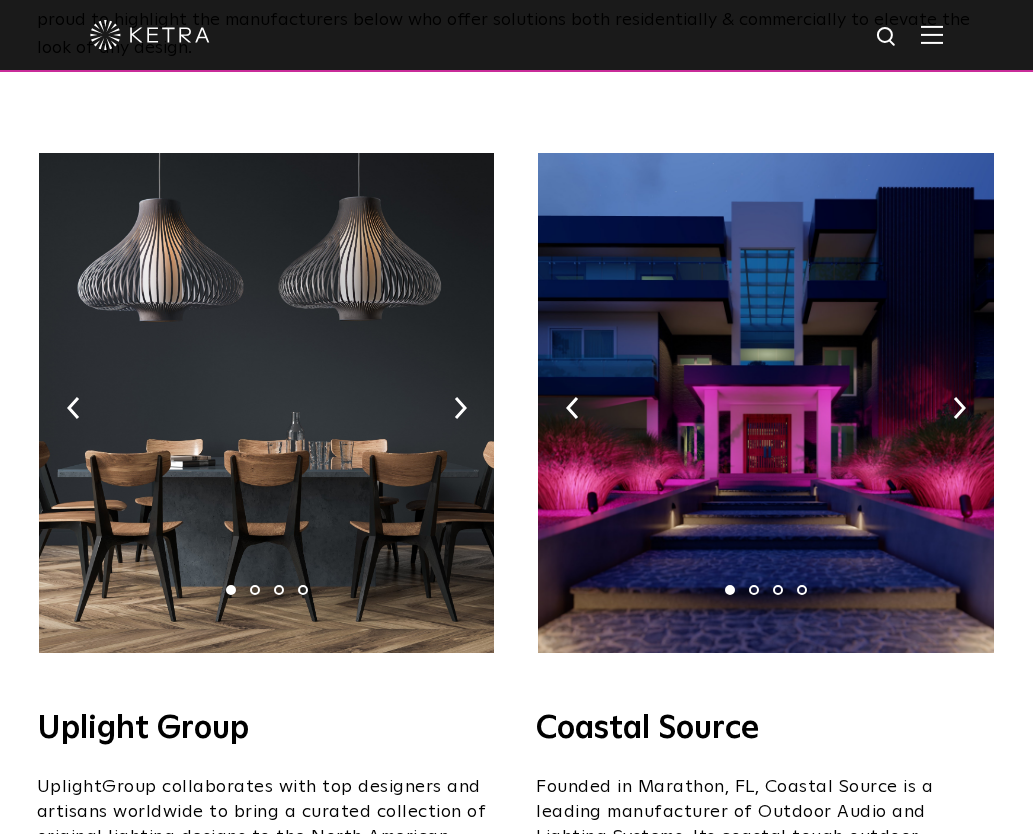 scroll, scrollTop: 160, scrollLeft: 0, axis: vertical 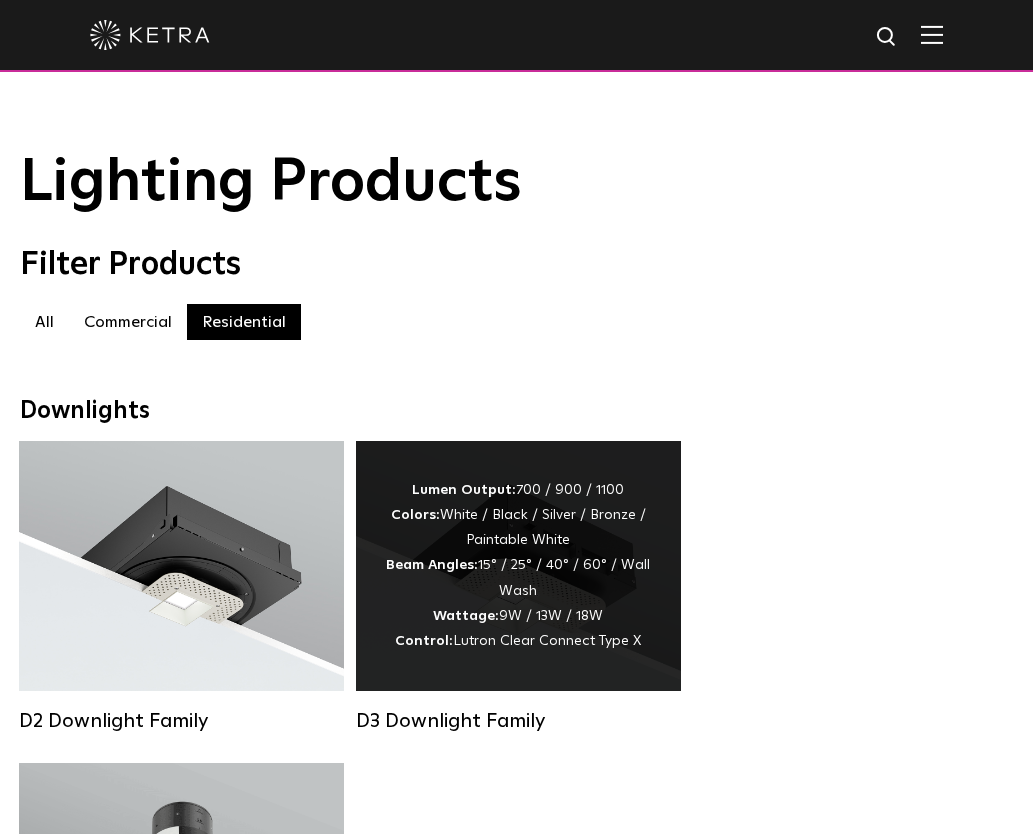 click on "Lumen Output:  700 / 900 / 1100 Colors:  White / Black / Silver / Bronze / Paintable White Beam Angles:  15° / 25° / 40° / 60° / Wall Wash Wattage:  9W / 13W / 18W Control:  Lutron Clear Connect Type X" at bounding box center (518, 566) 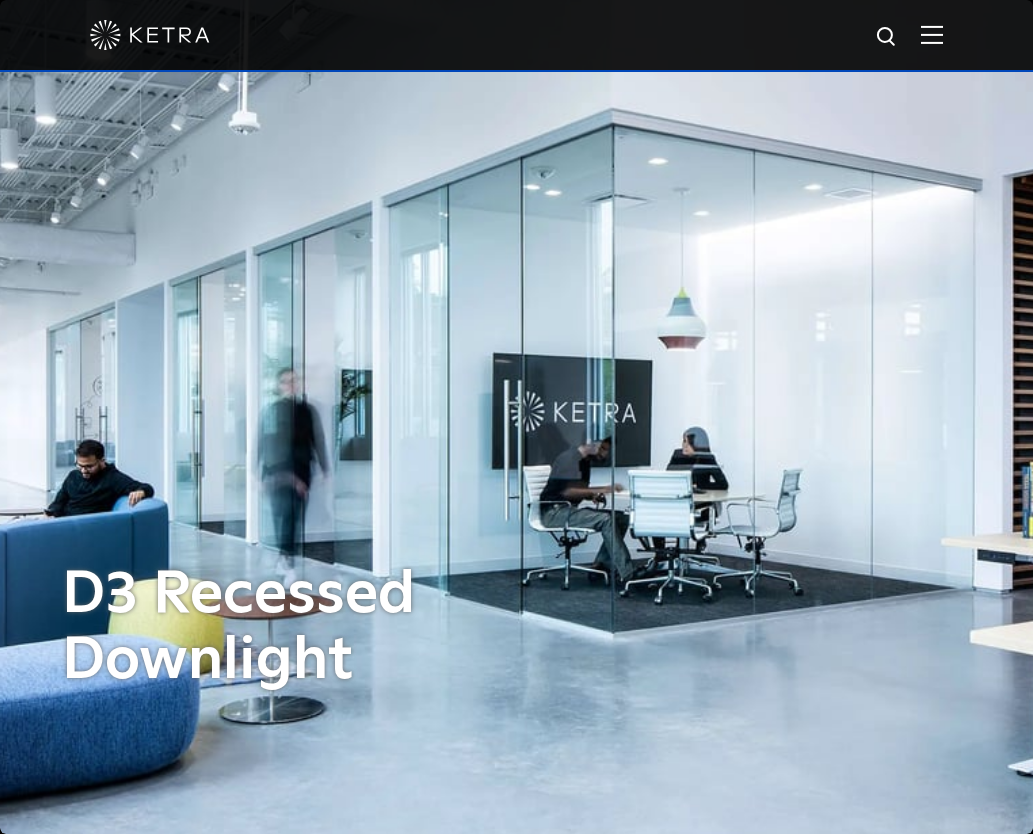 scroll, scrollTop: 0, scrollLeft: 0, axis: both 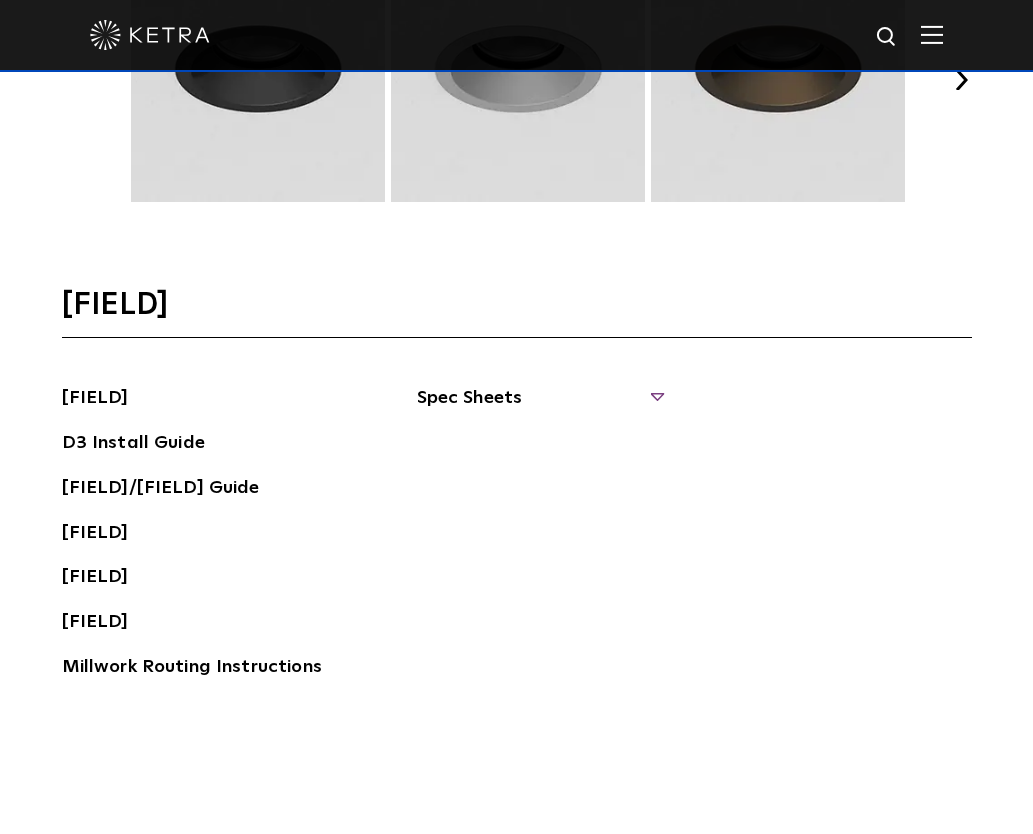 click on "Spec Sheets" at bounding box center [539, 406] 